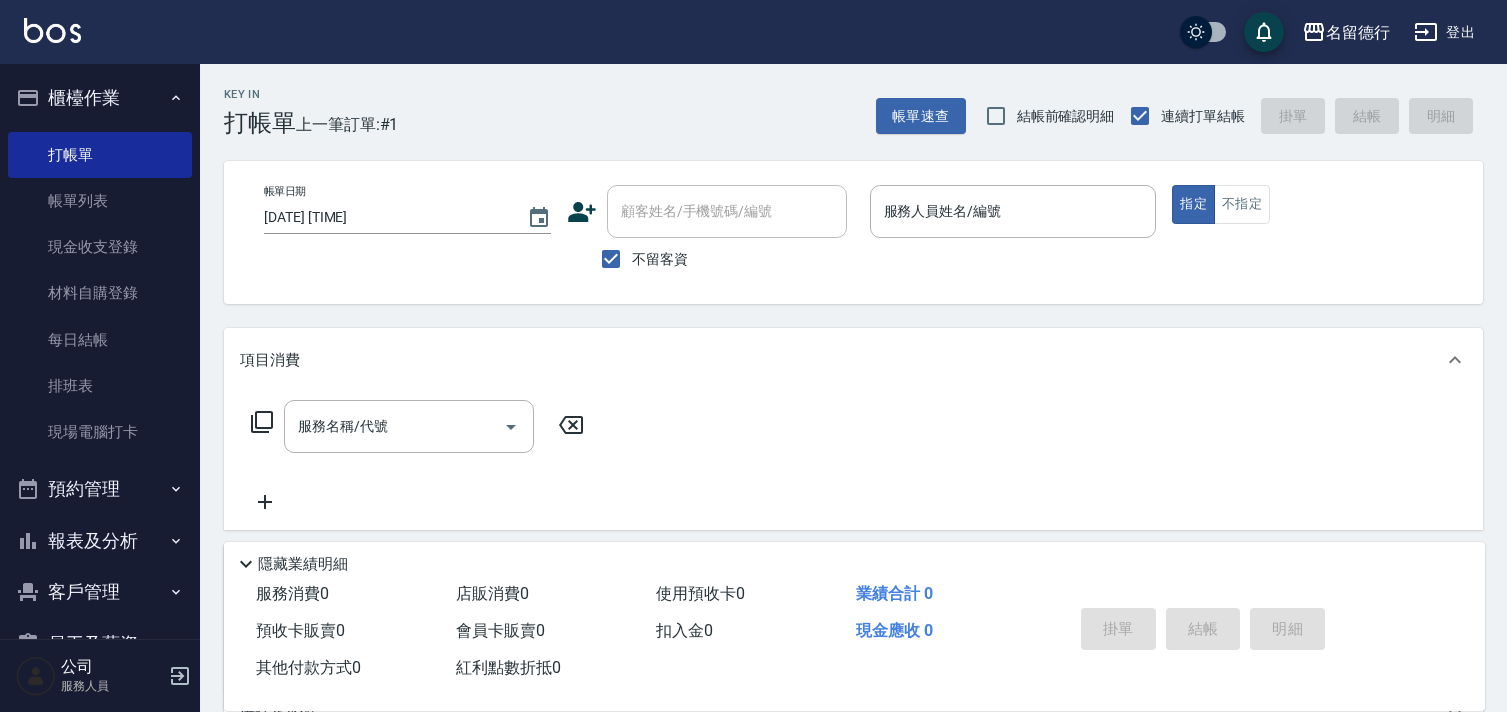 scroll, scrollTop: 0, scrollLeft: 0, axis: both 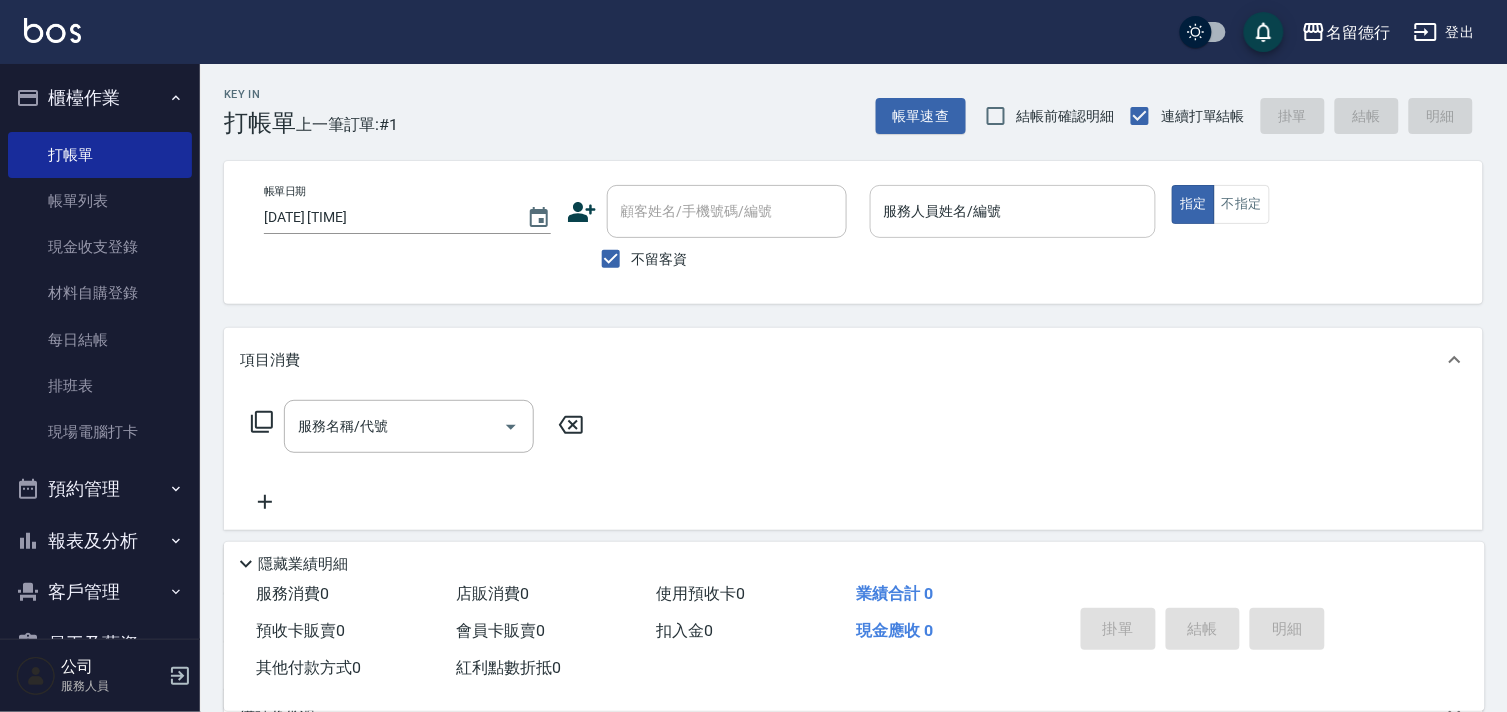 click on "服務人員姓名/編號" at bounding box center (1013, 211) 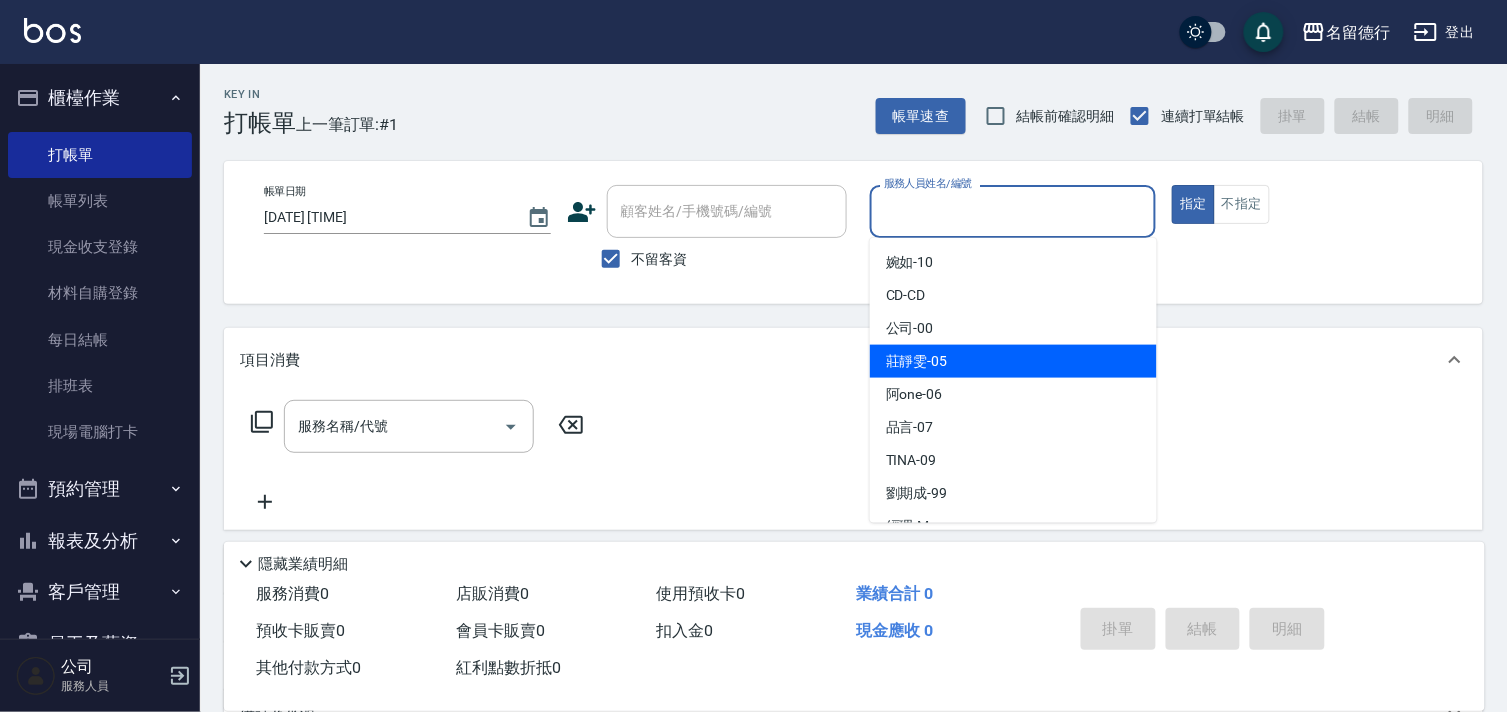 click on "[LAST] [FIRST] -[NUMBER]" at bounding box center (1013, 361) 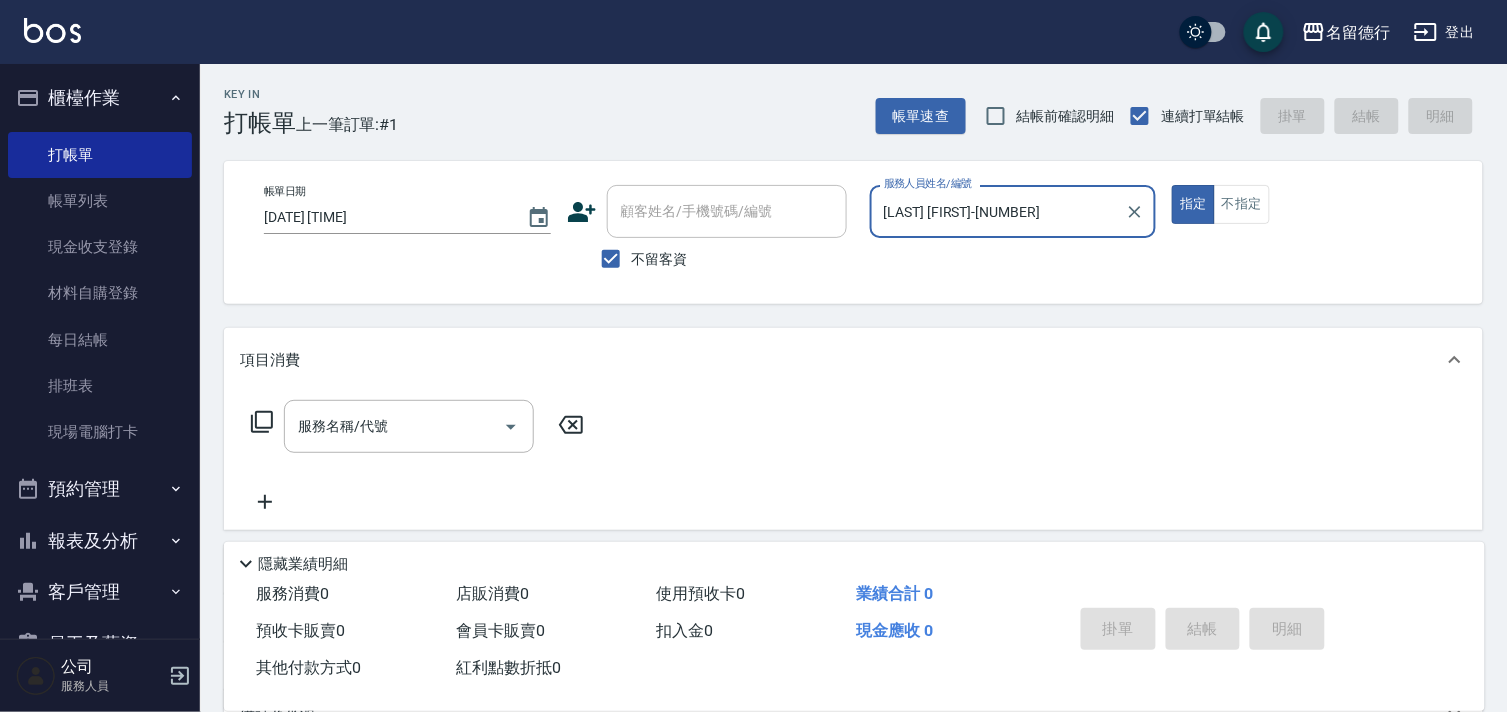 click 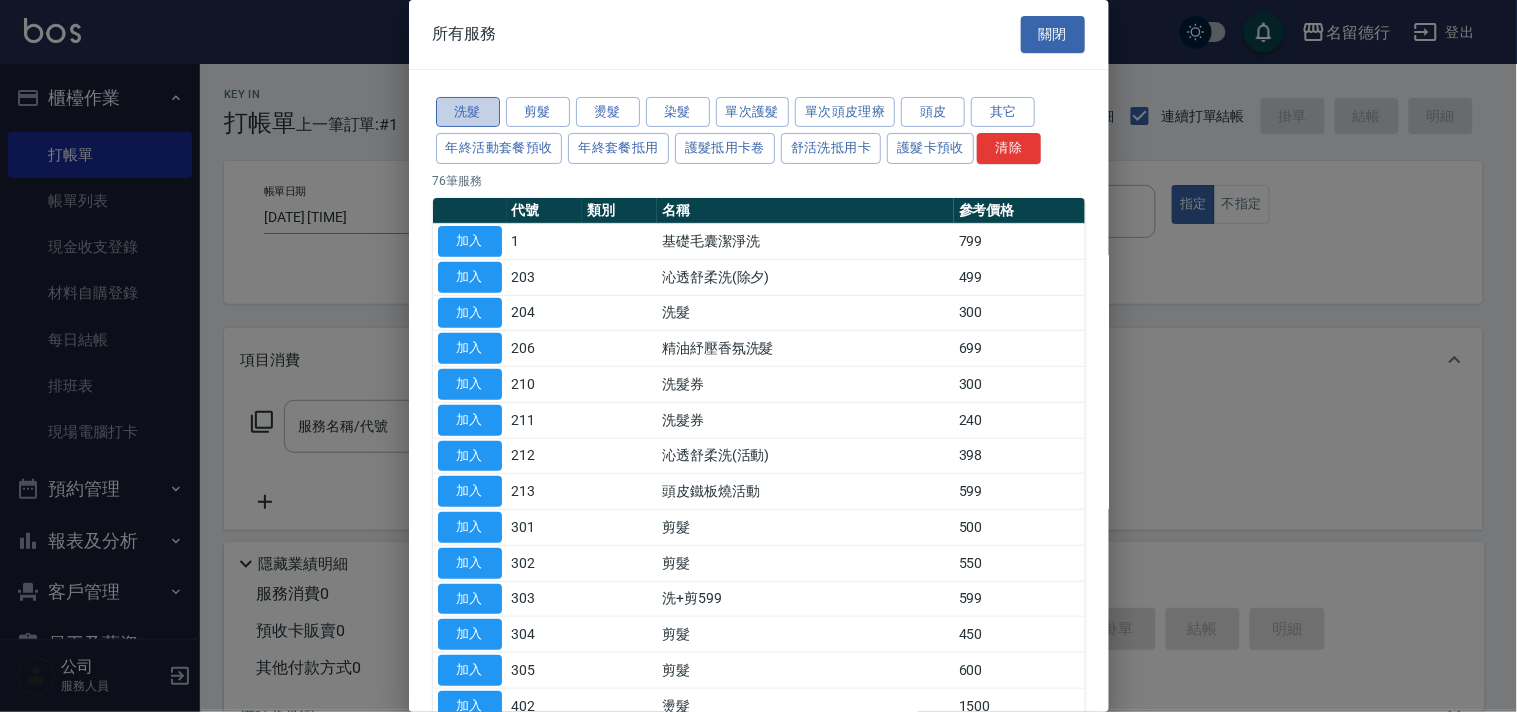 click on "洗髮" at bounding box center (468, 112) 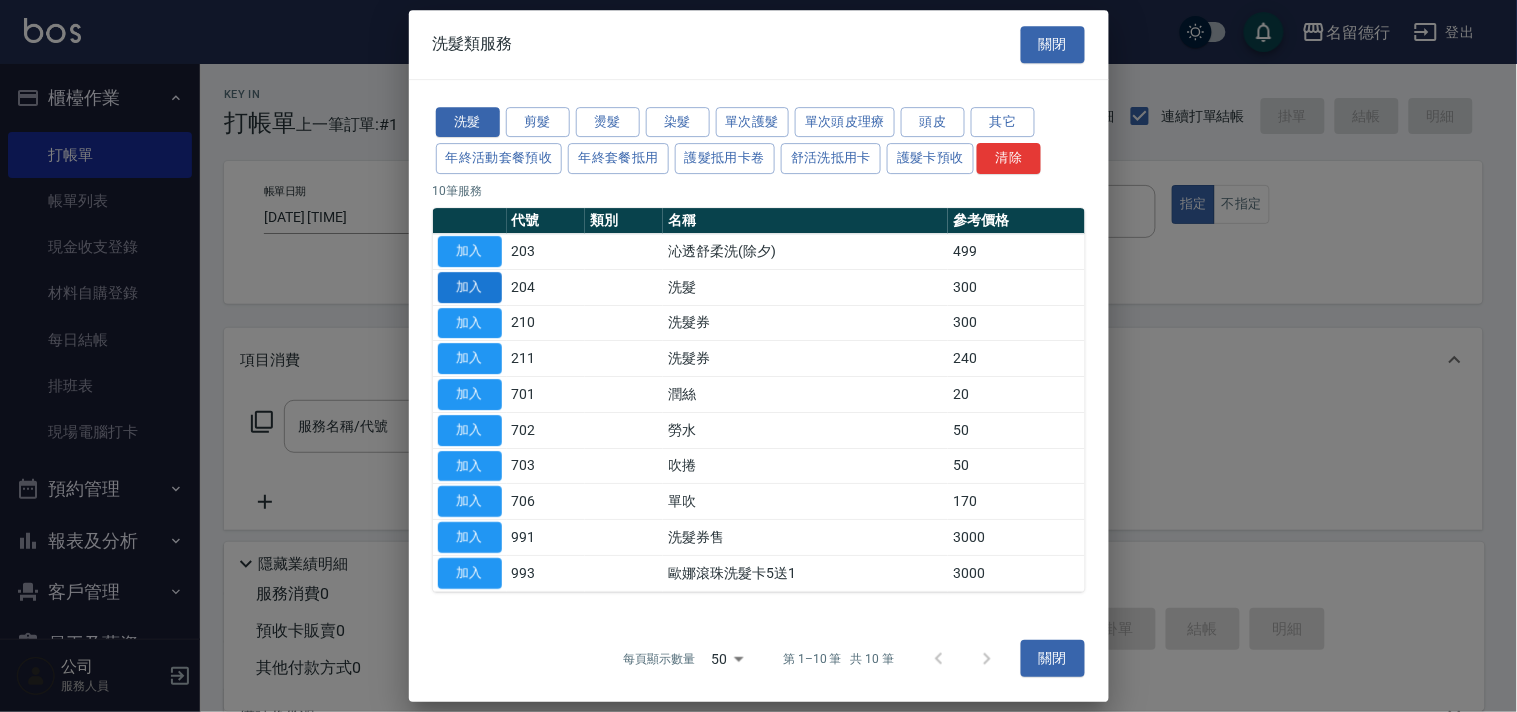 click on "加入" at bounding box center (470, 287) 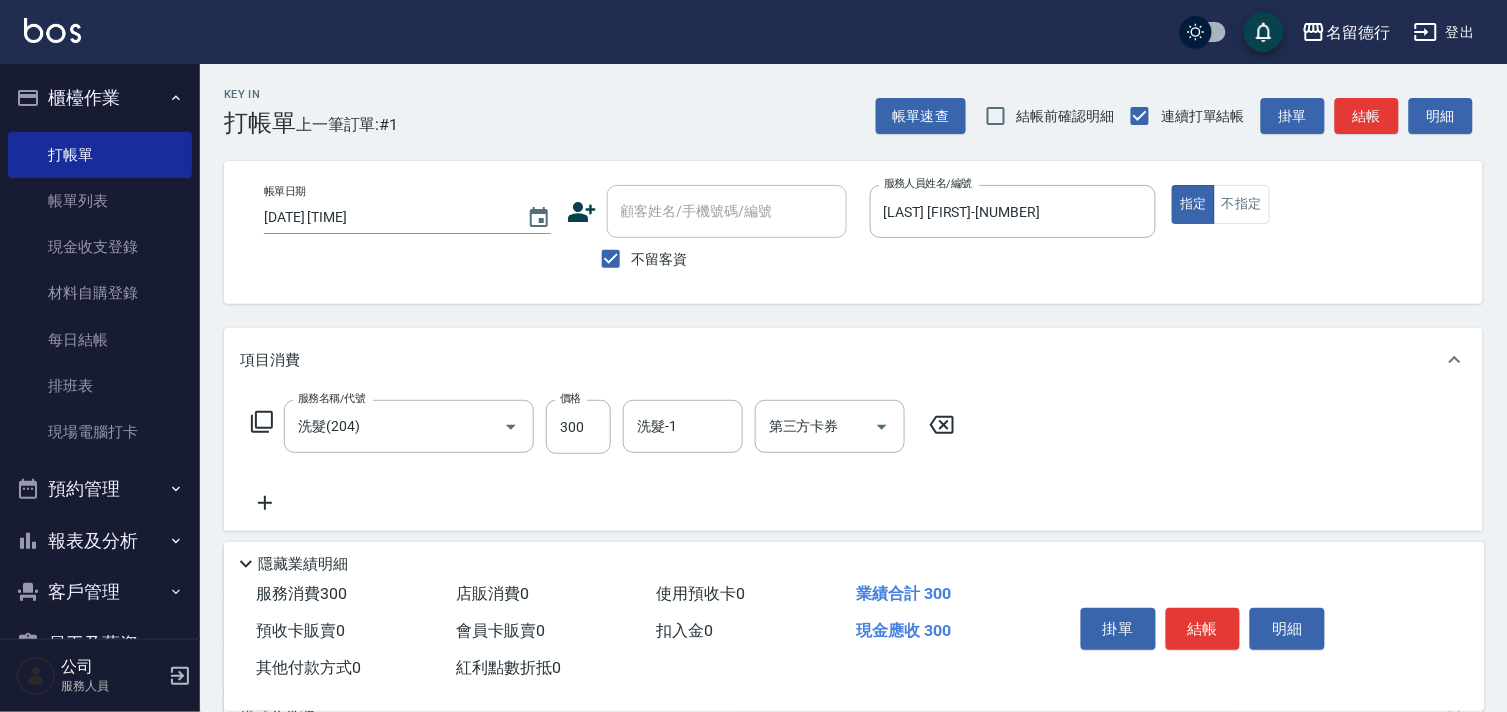 click 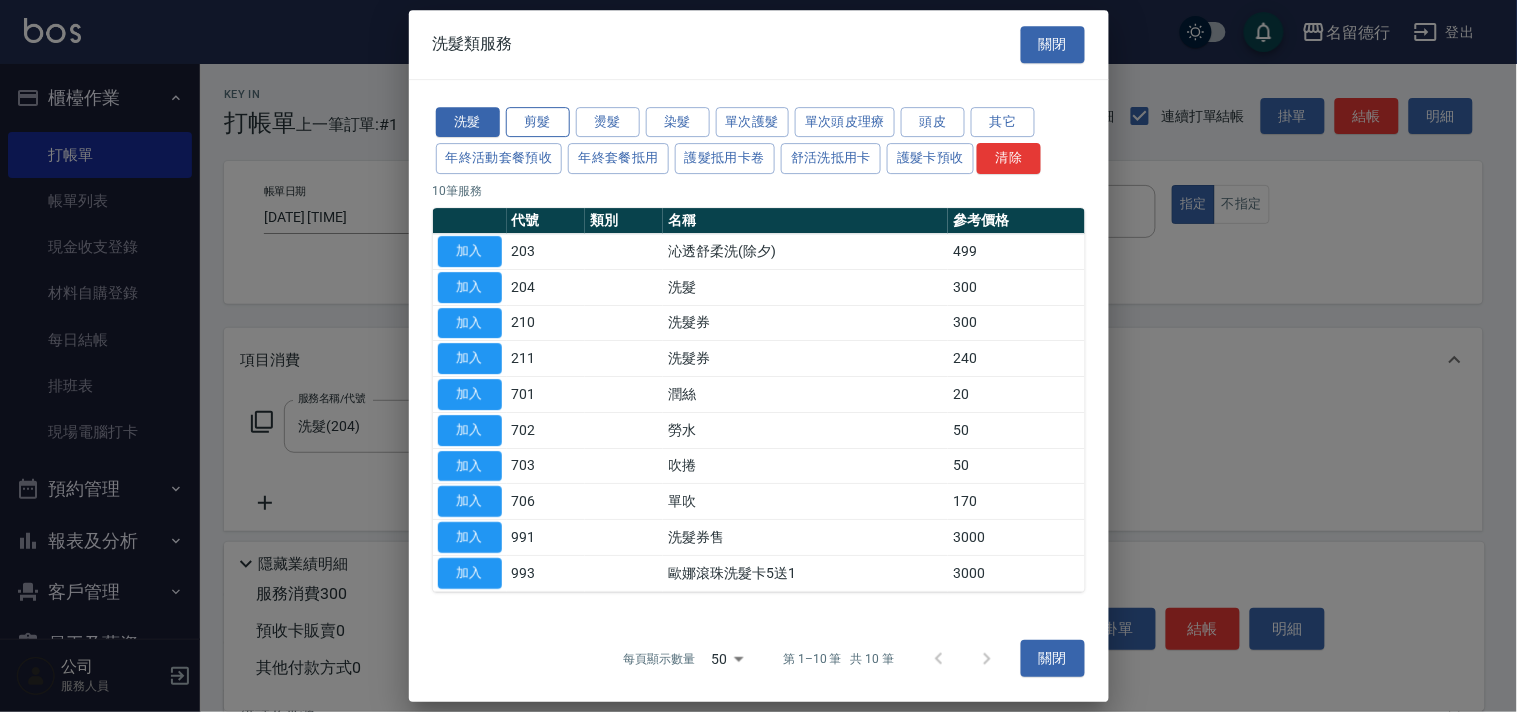click on "剪髮" at bounding box center (538, 122) 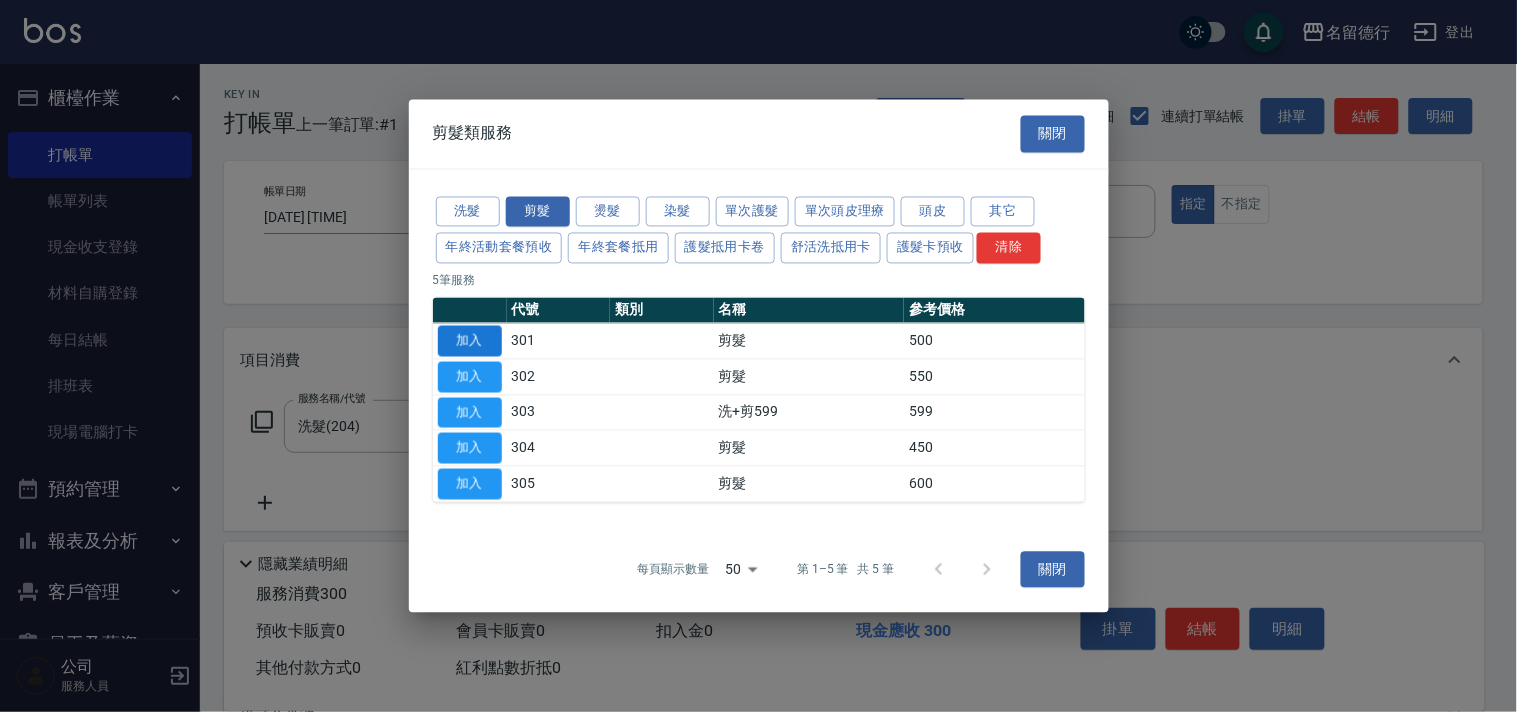 click on "加入" at bounding box center [470, 341] 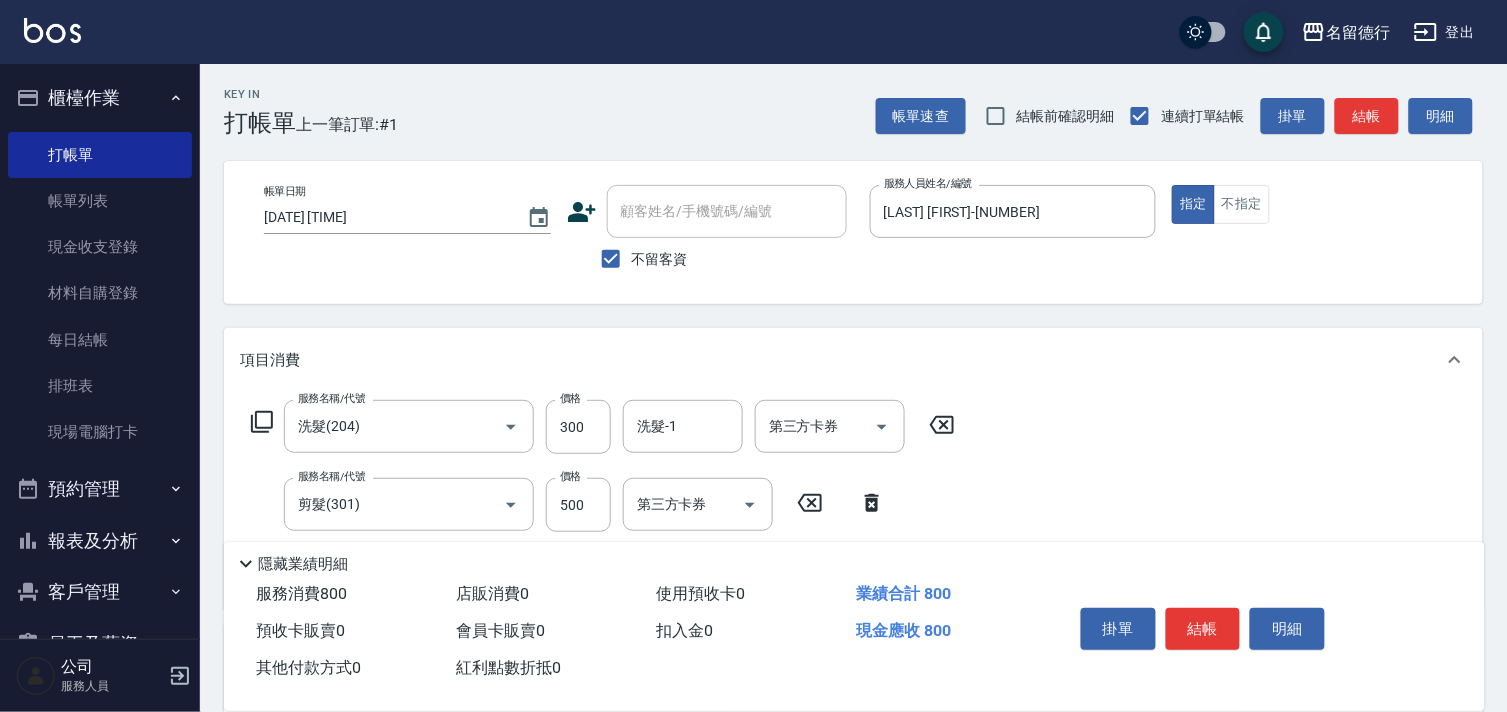 click 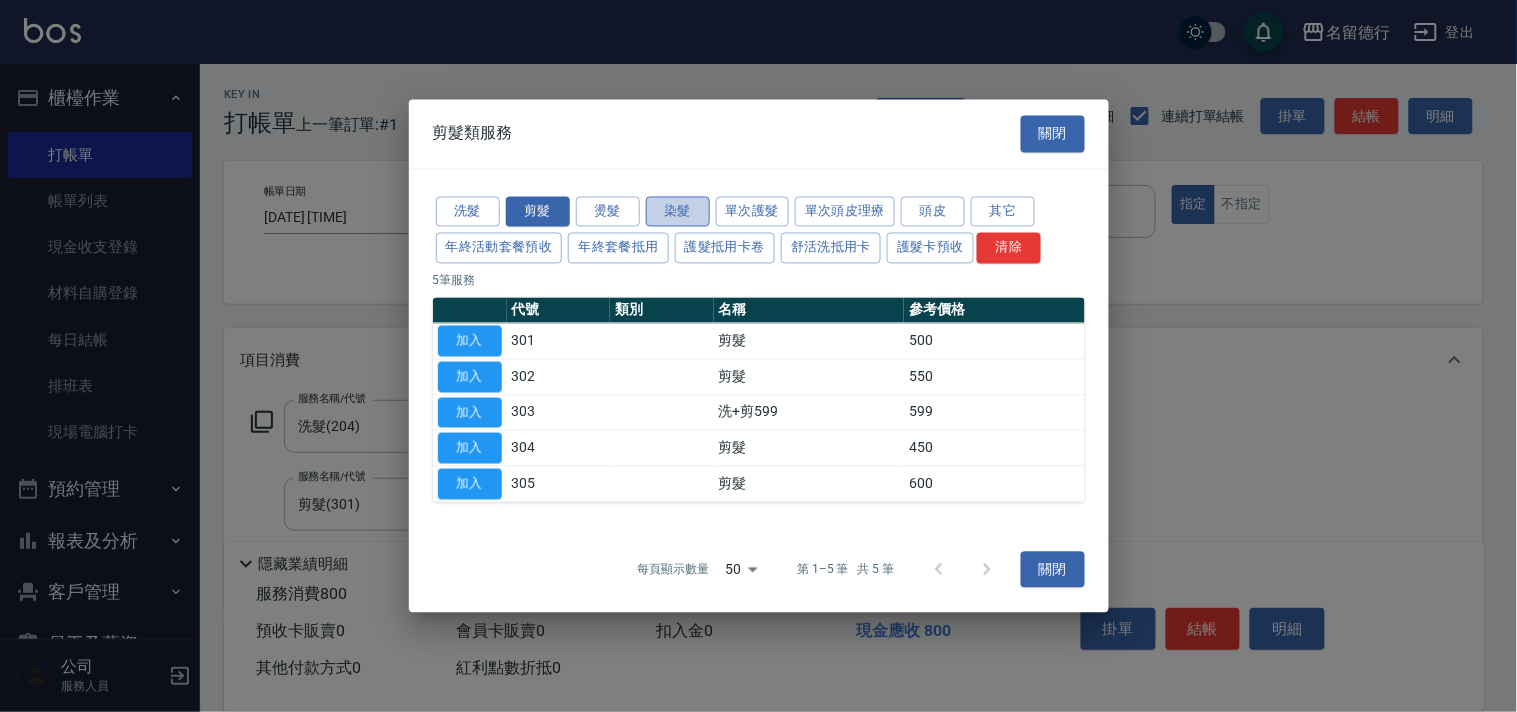 click on "染髮" at bounding box center (678, 211) 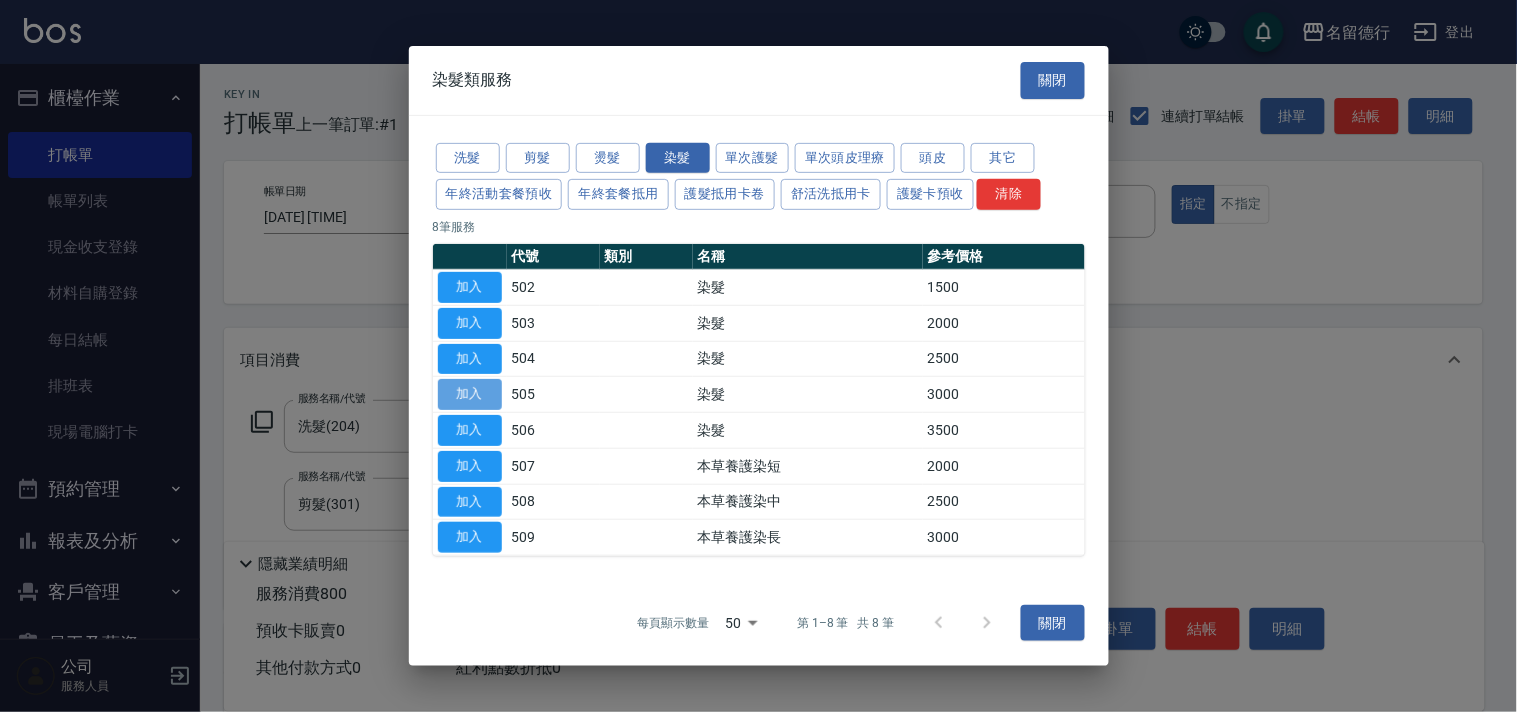 click on "加入" at bounding box center (470, 394) 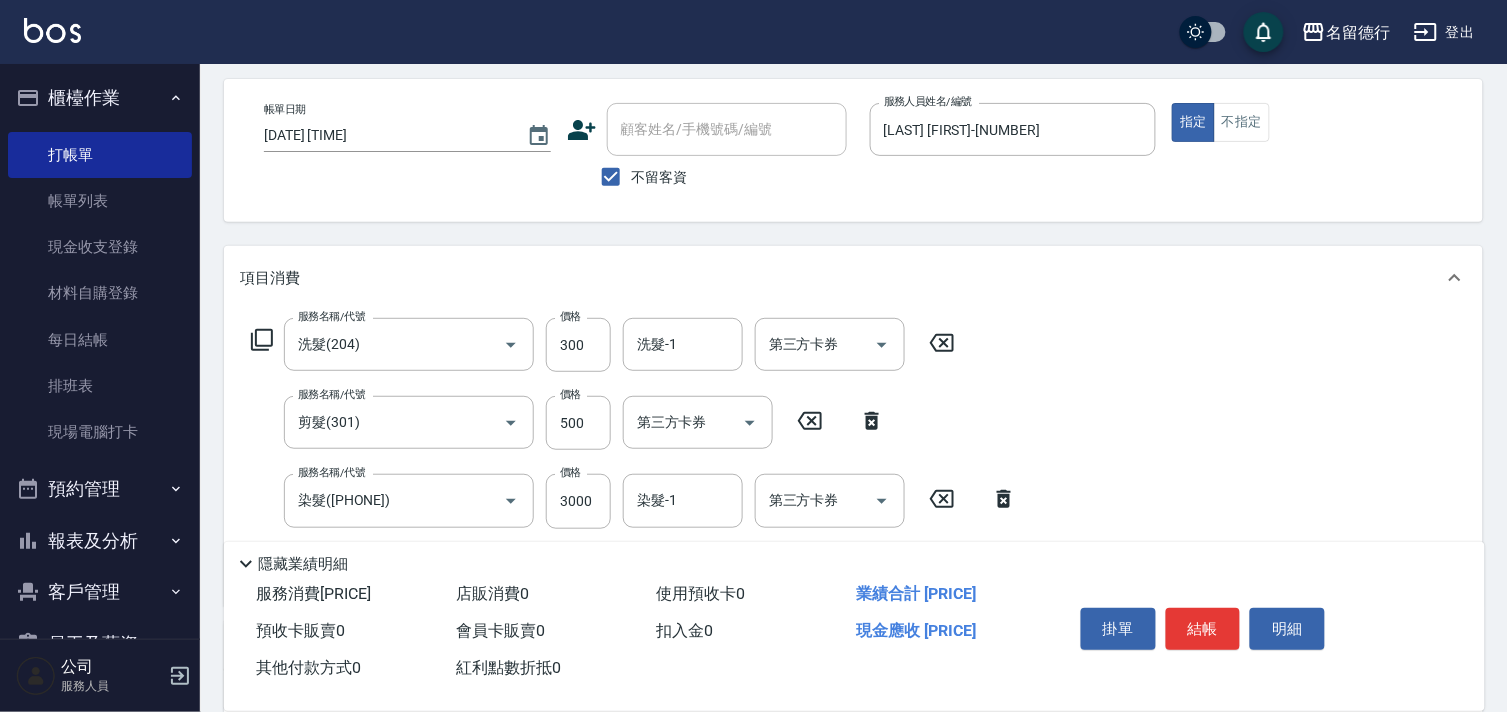 scroll, scrollTop: 222, scrollLeft: 0, axis: vertical 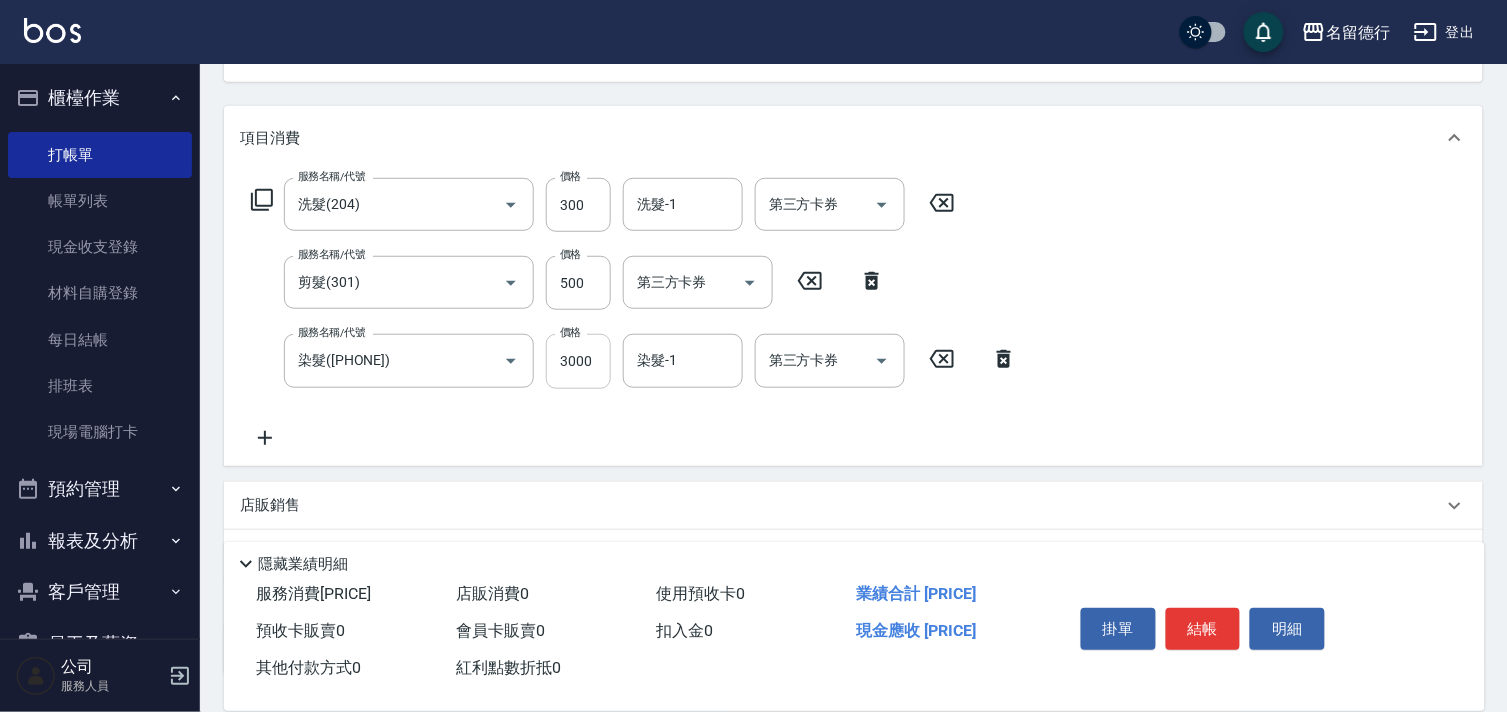 click on "3000" at bounding box center [578, 361] 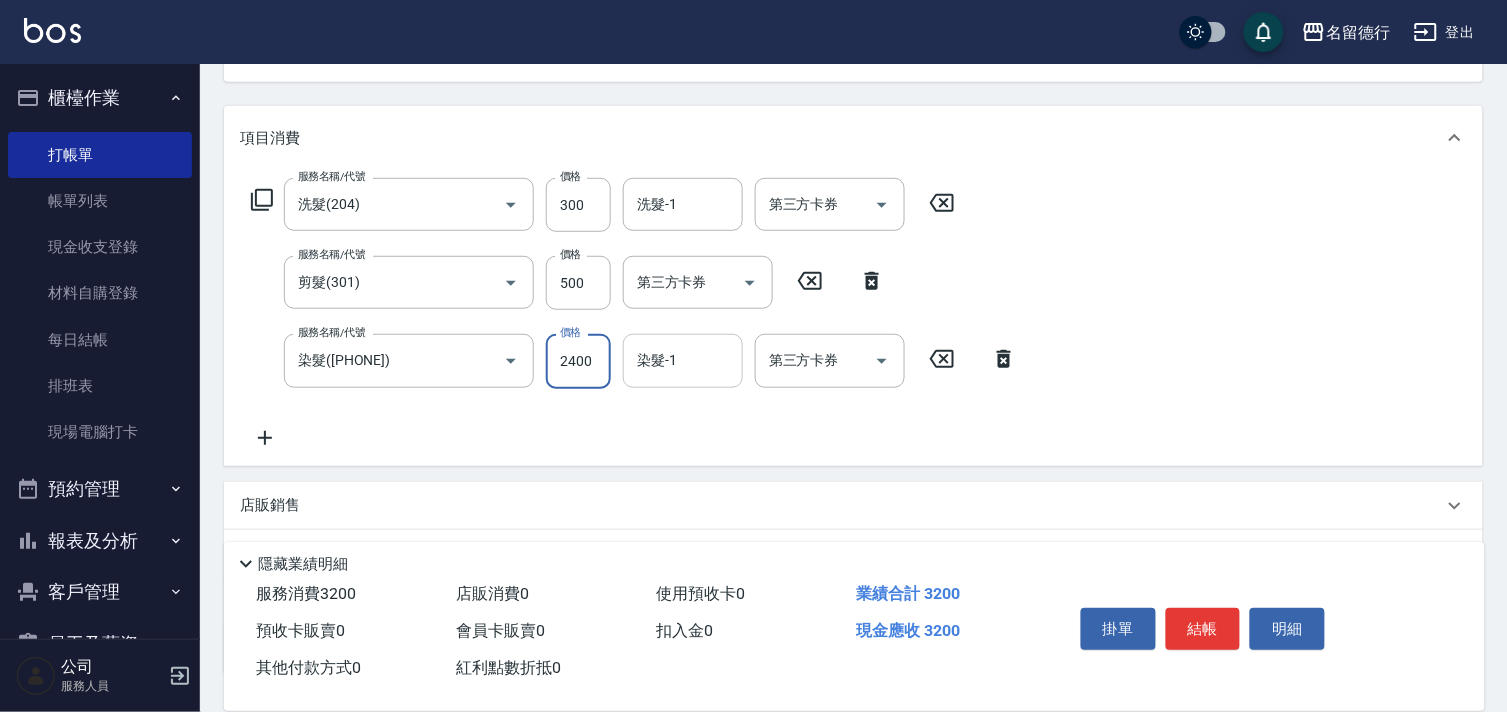 type on "2400" 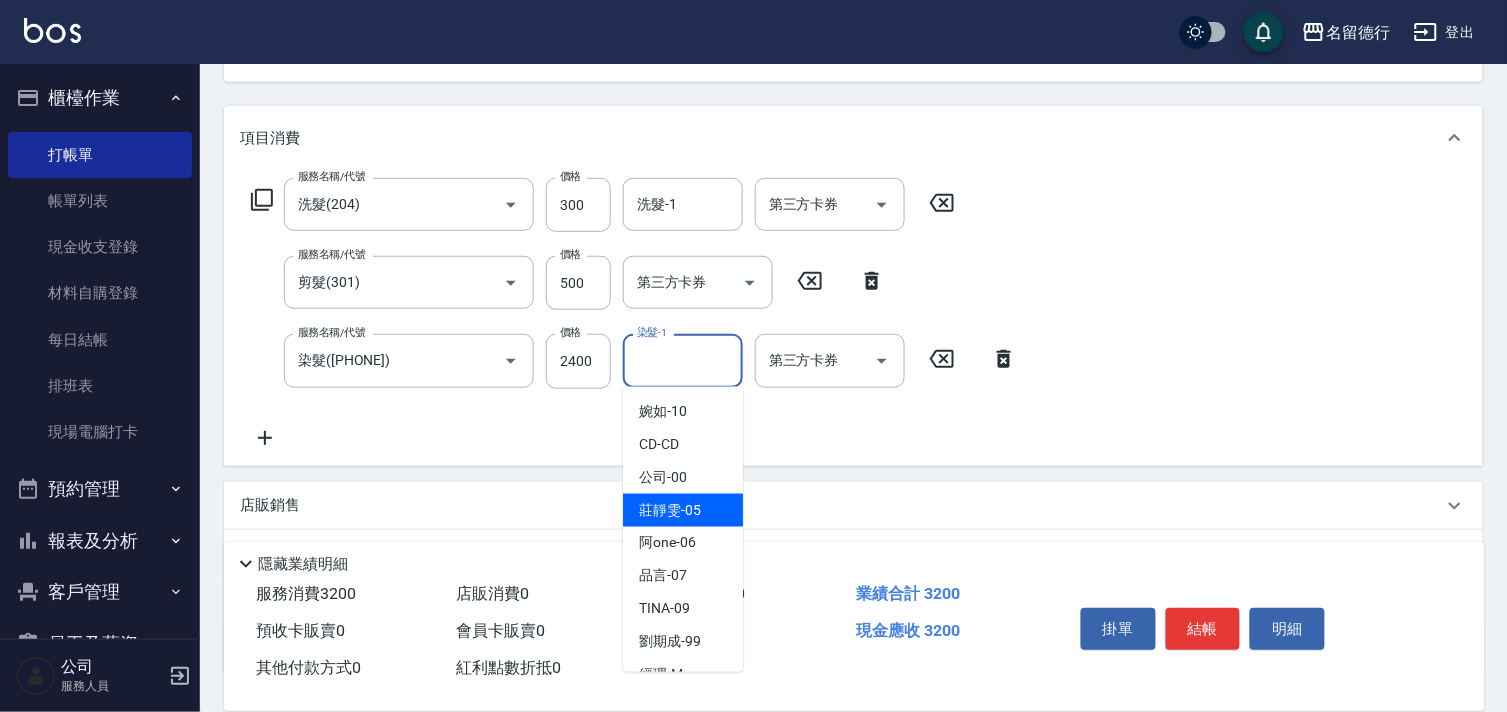 click on "[LAST] [FIRST] -[NUMBER]" at bounding box center [683, 510] 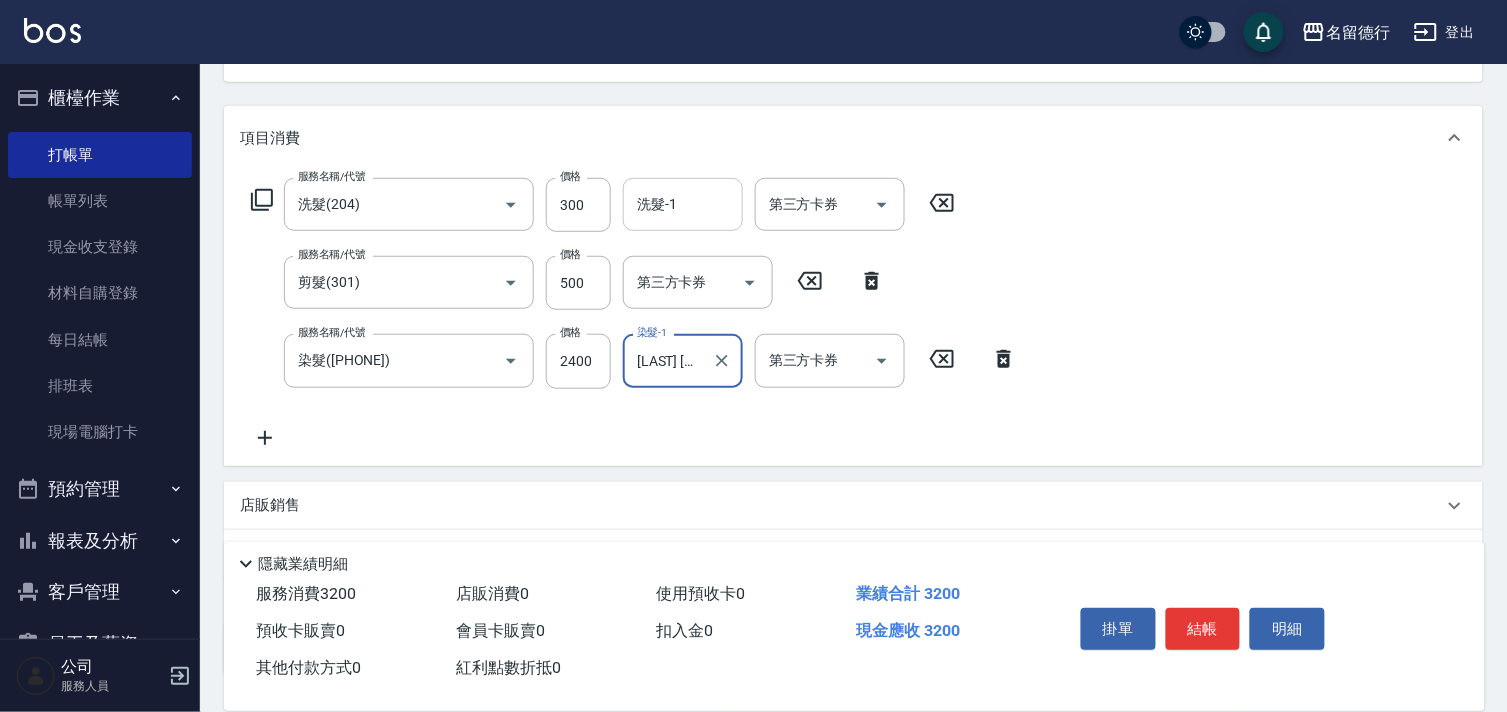 click on "洗髮-1" at bounding box center [683, 204] 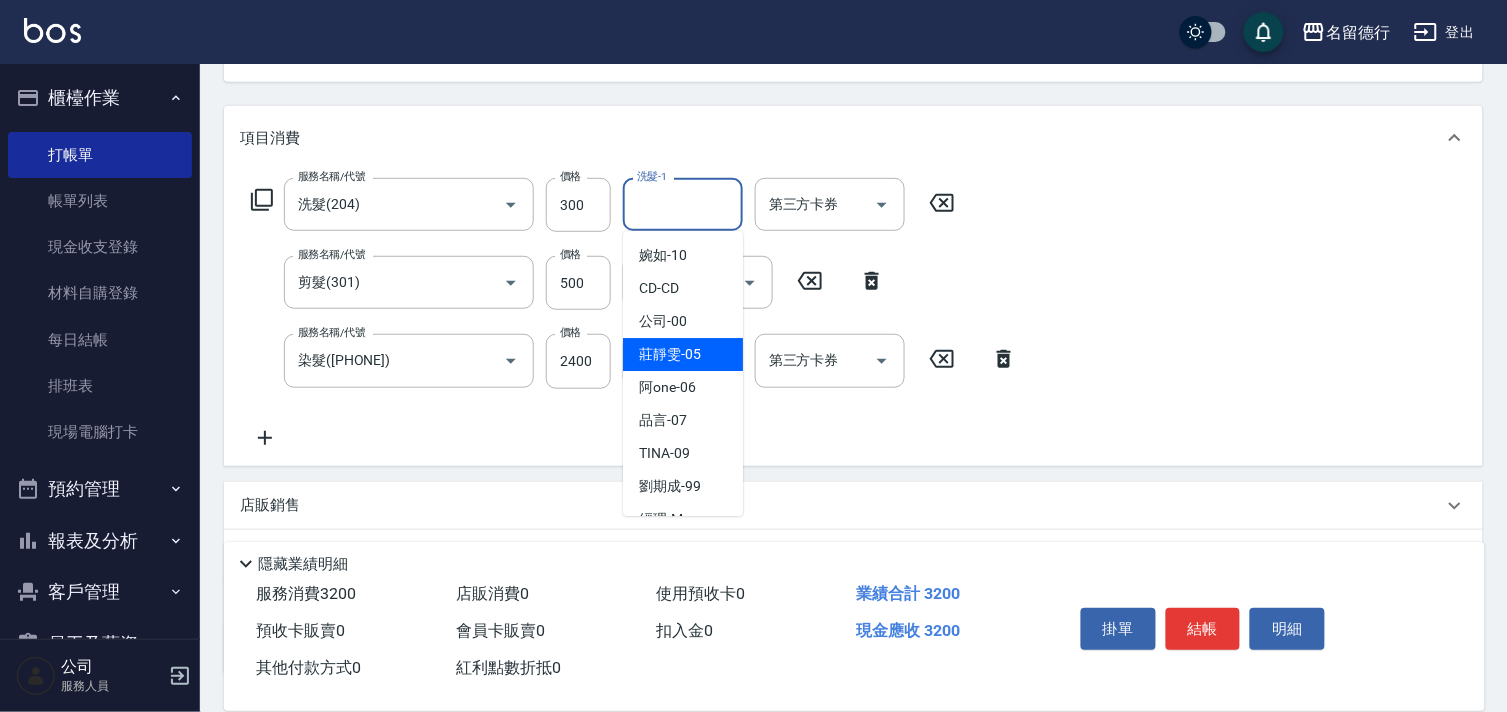 click on "[LAST] [FIRST] -[NUMBER]" at bounding box center [670, 354] 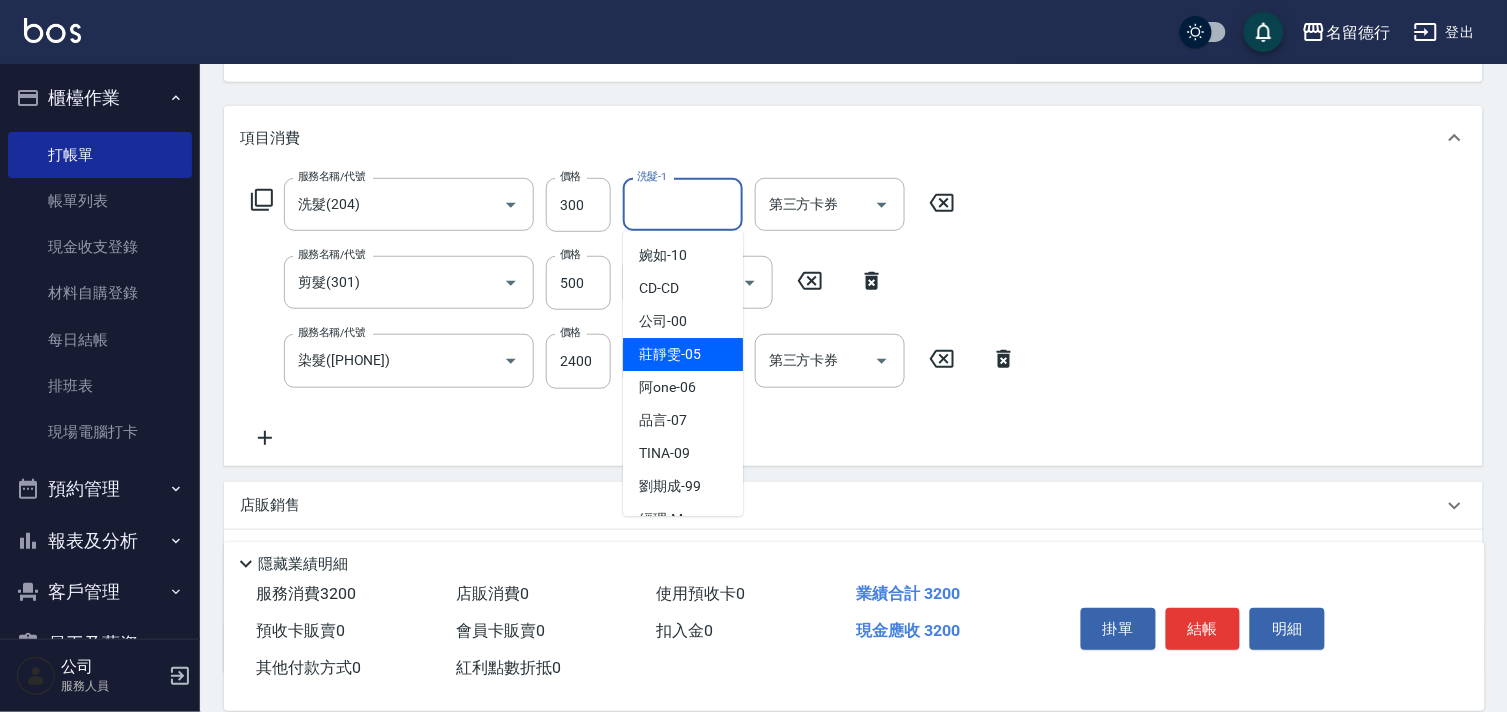 type on "[LAST] [FIRST]-[NUMBER]" 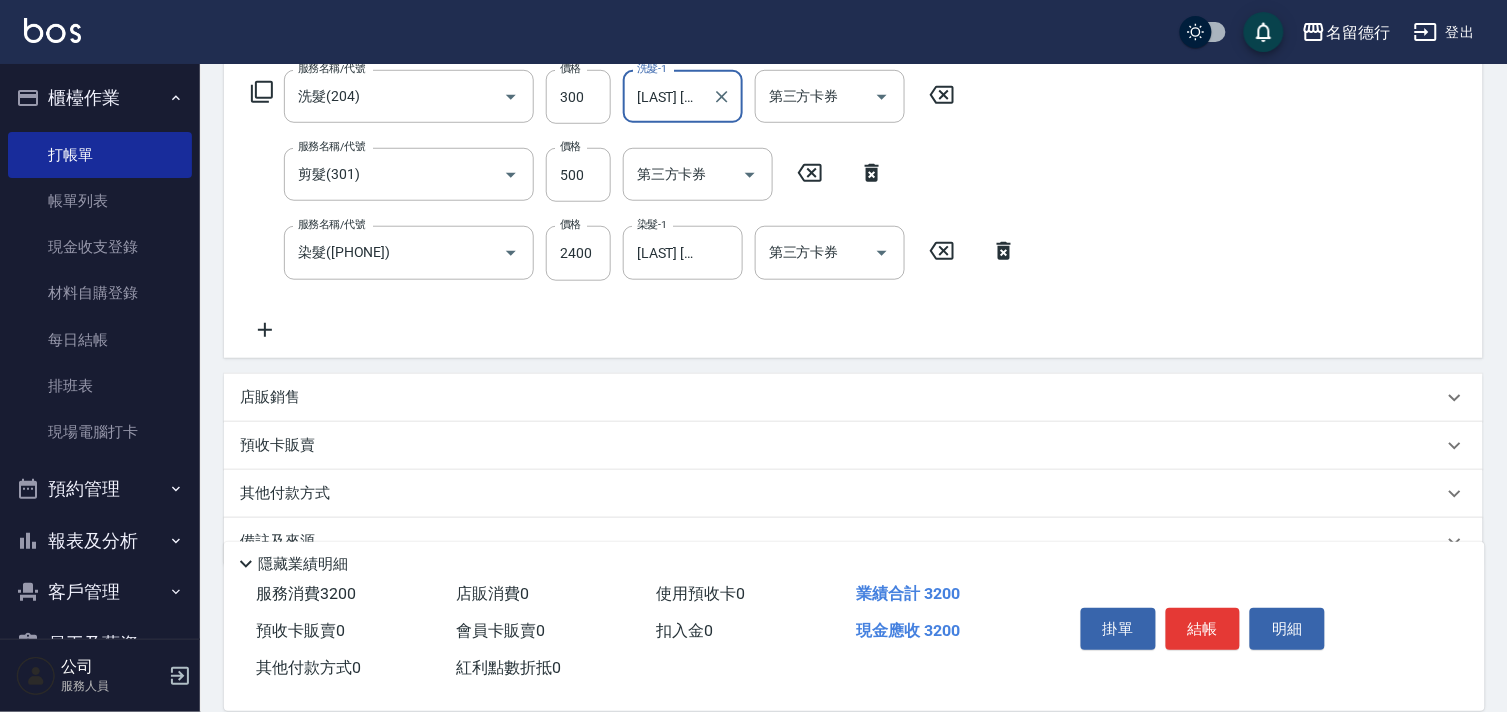 scroll, scrollTop: 333, scrollLeft: 0, axis: vertical 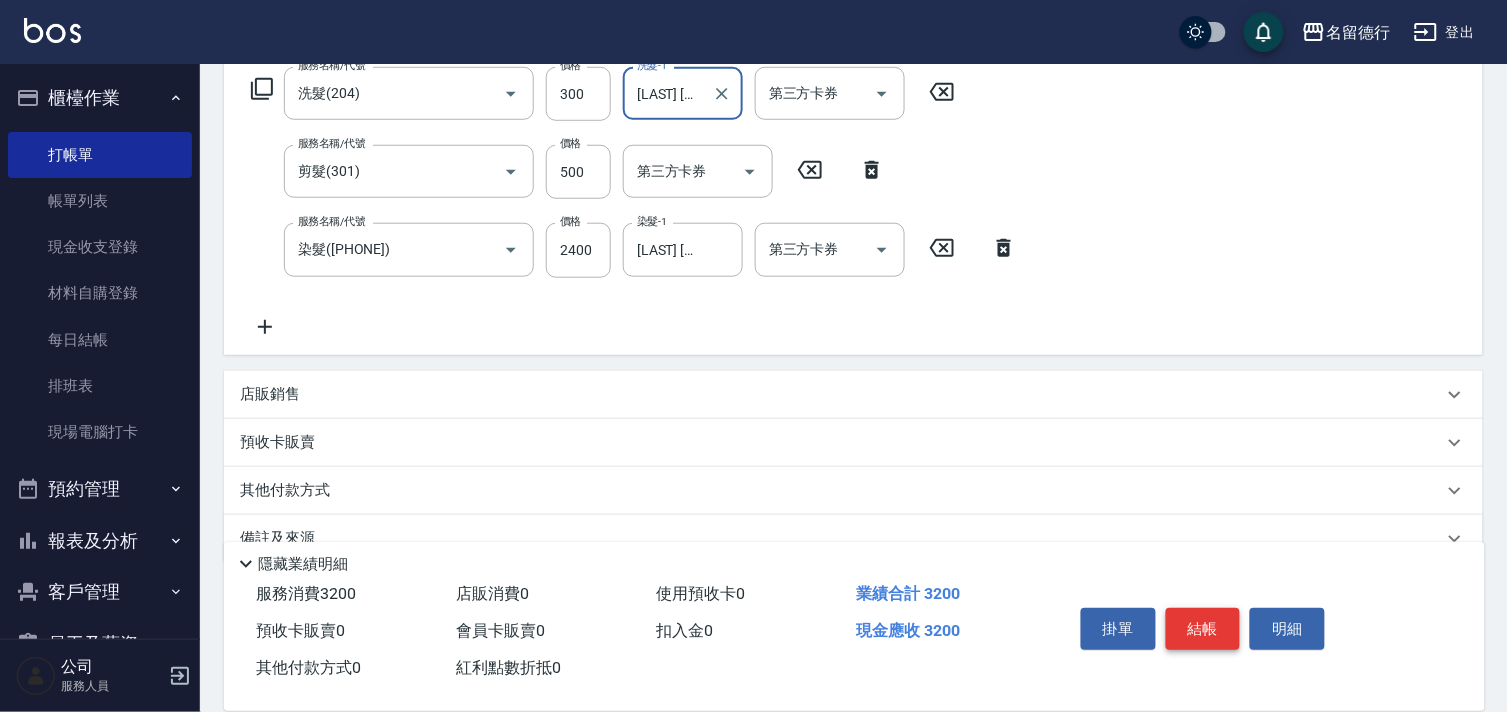 click on "結帳" at bounding box center [1203, 629] 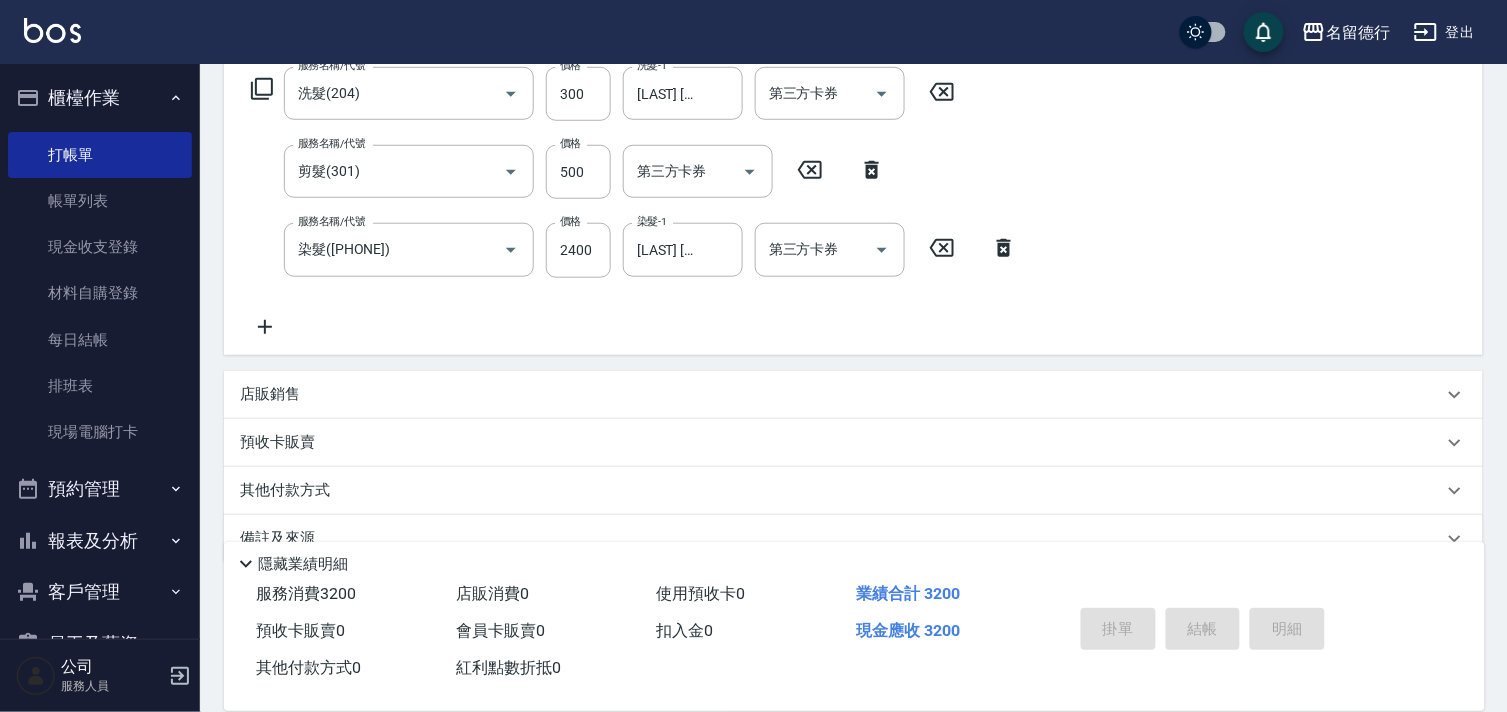 type on "[DATE] [TIME]" 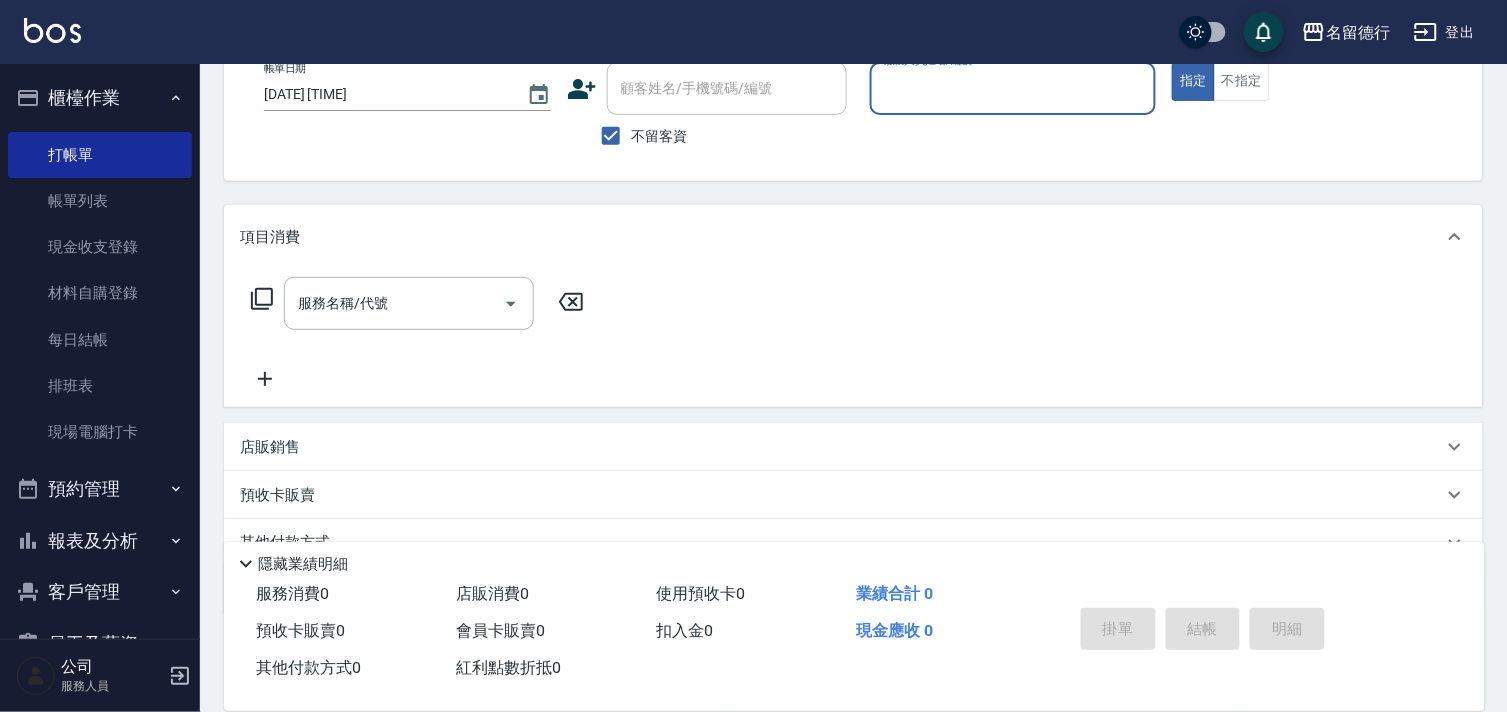 scroll, scrollTop: 0, scrollLeft: 0, axis: both 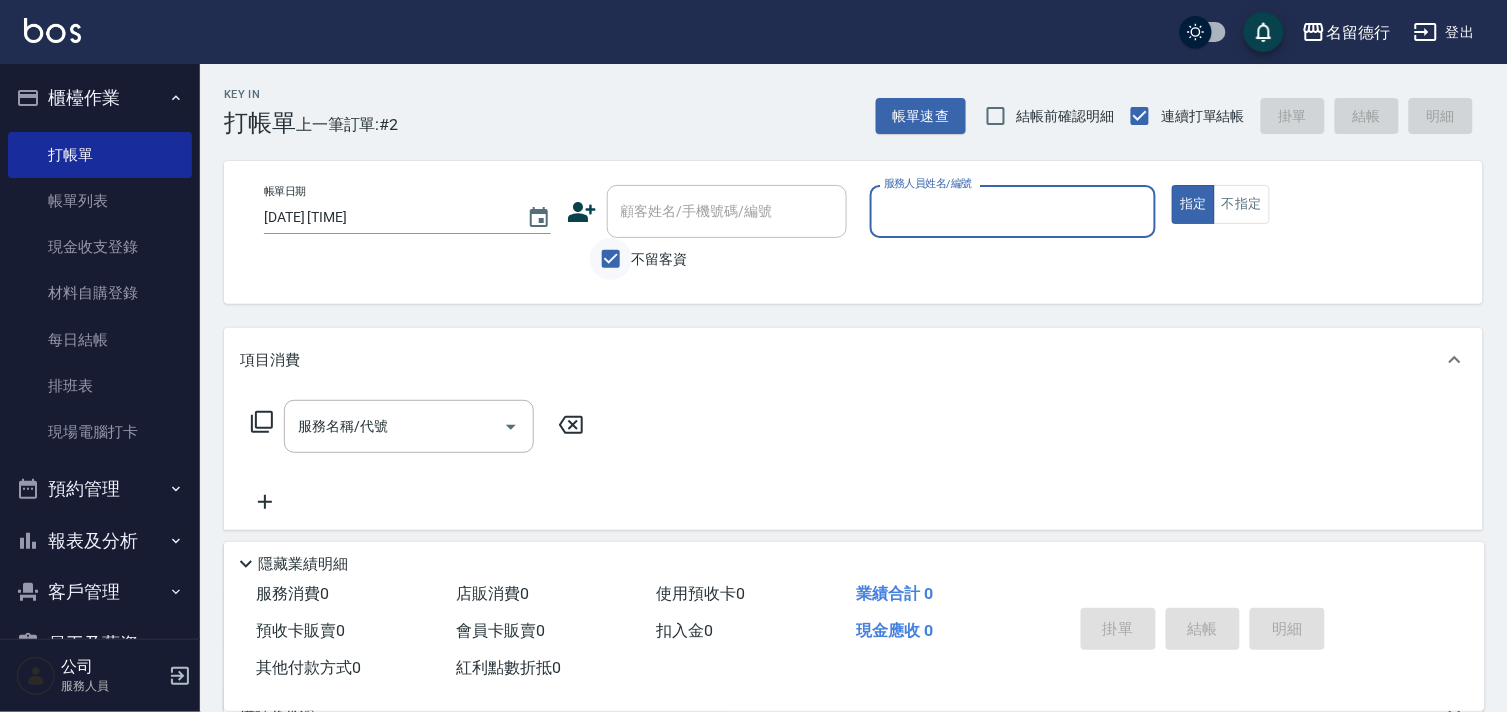 click on "不留客資" at bounding box center [611, 259] 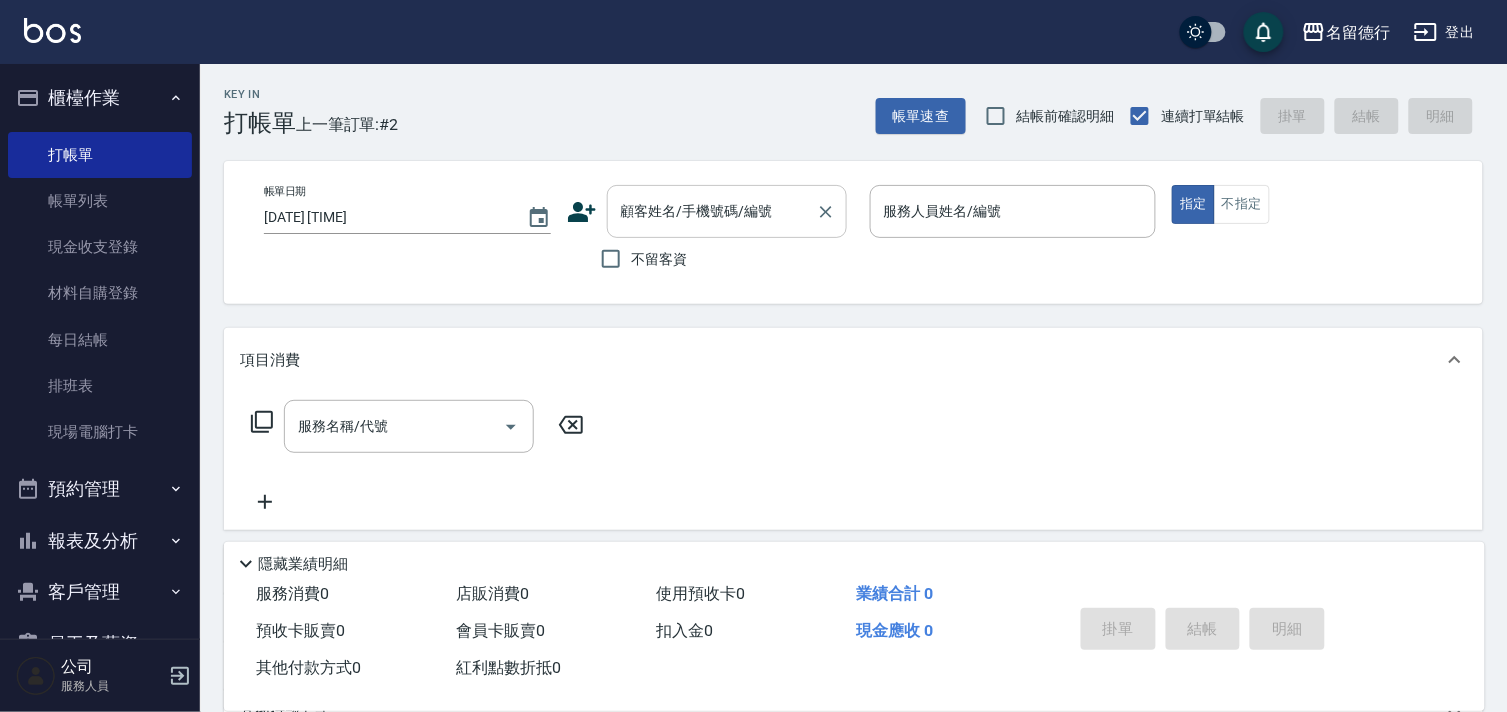 click on "顧客姓名/手機號碼/編號" at bounding box center (712, 211) 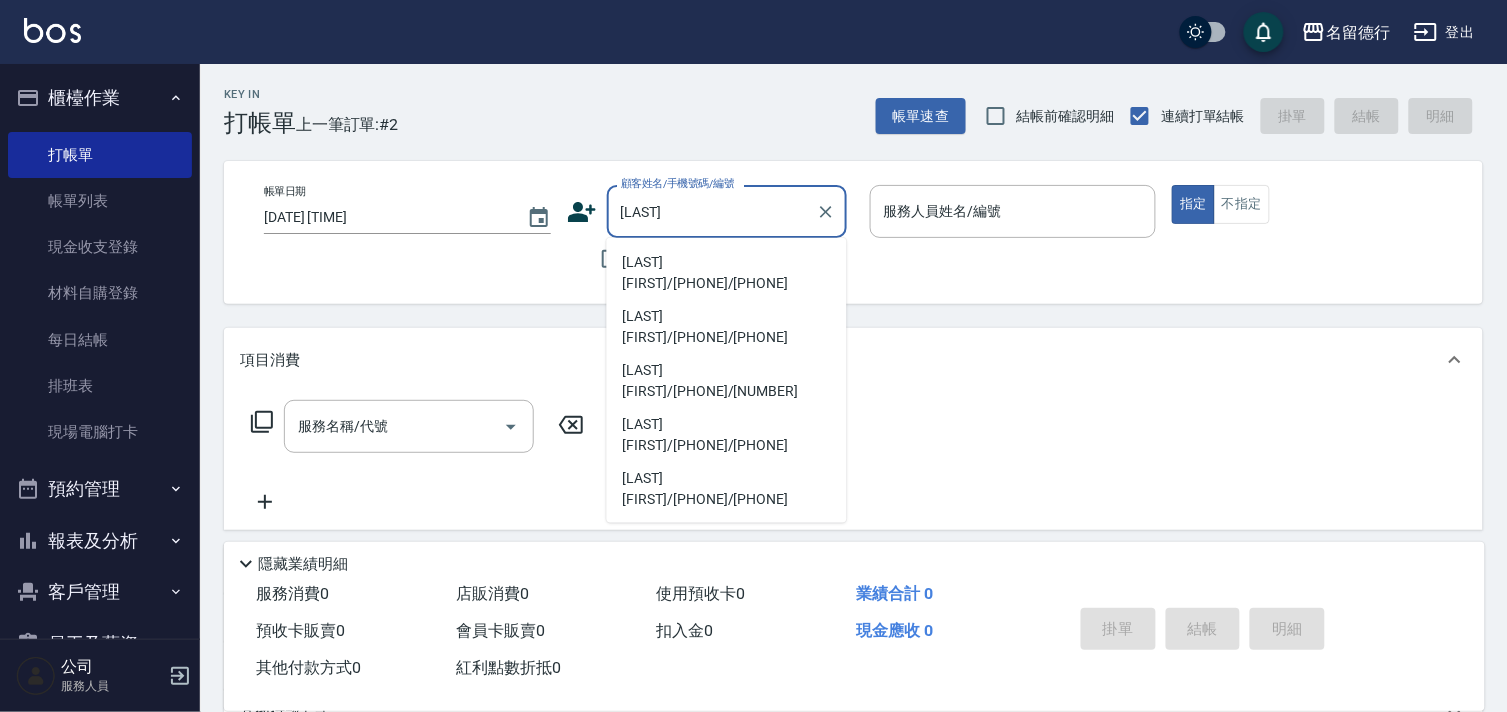 click on "[LAST] [FIRST]/[PHONE]/[PHONE]" at bounding box center [727, 273] 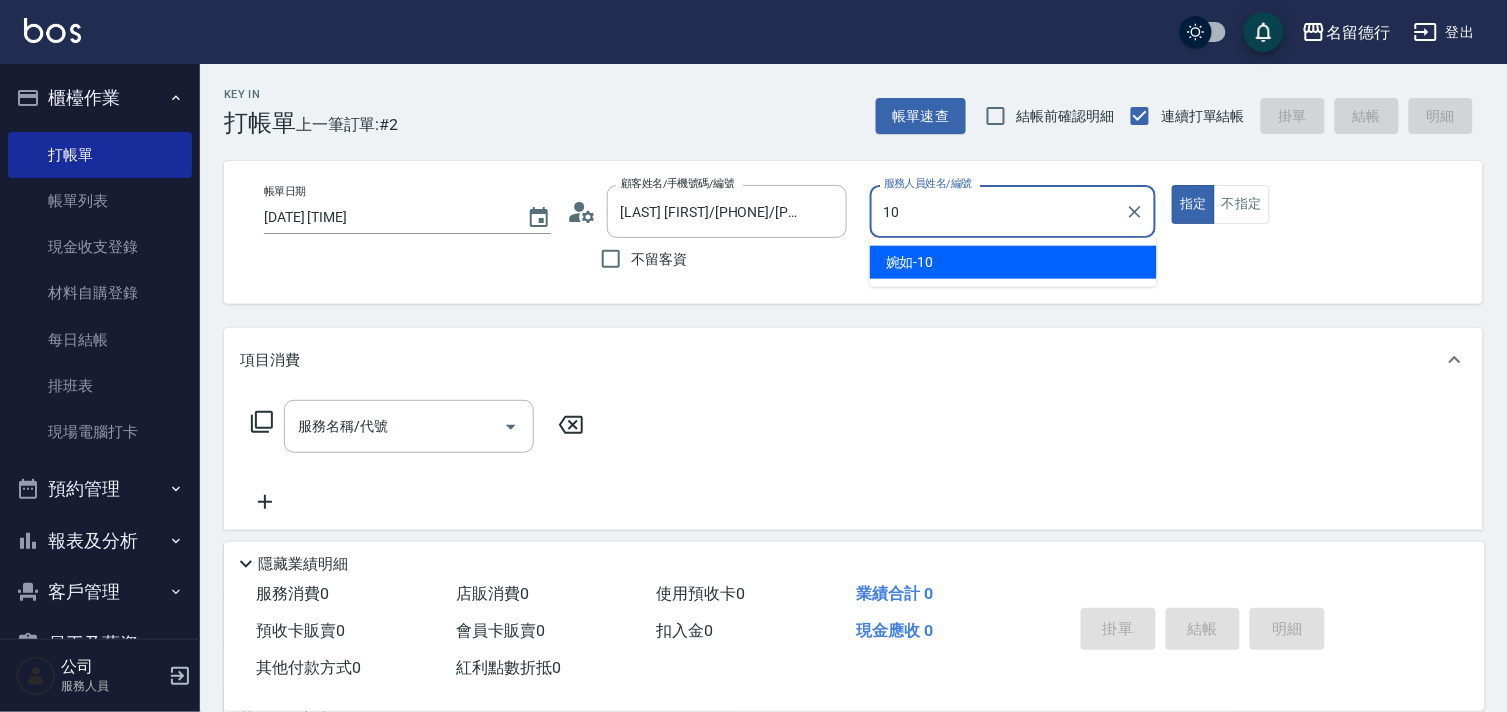 type on "[FIRST]-10" 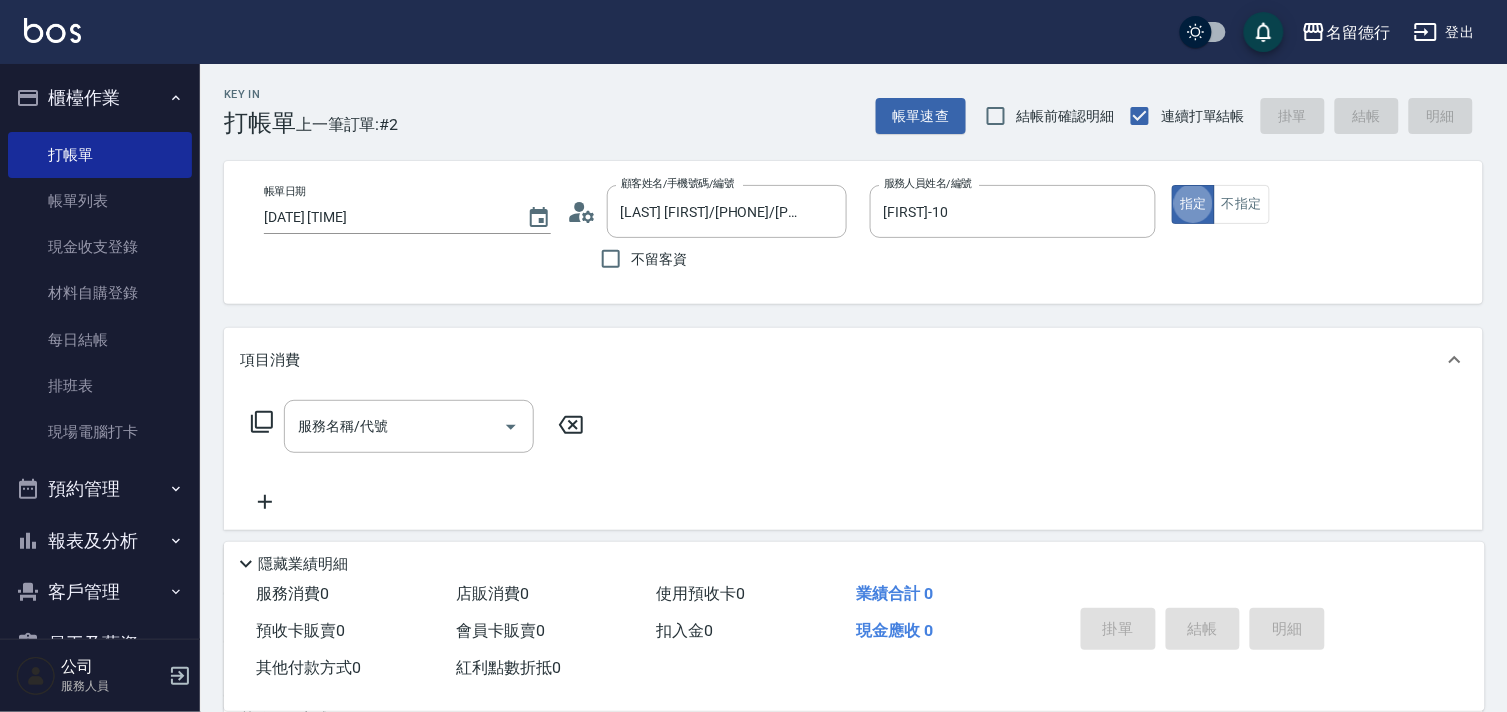type on "true" 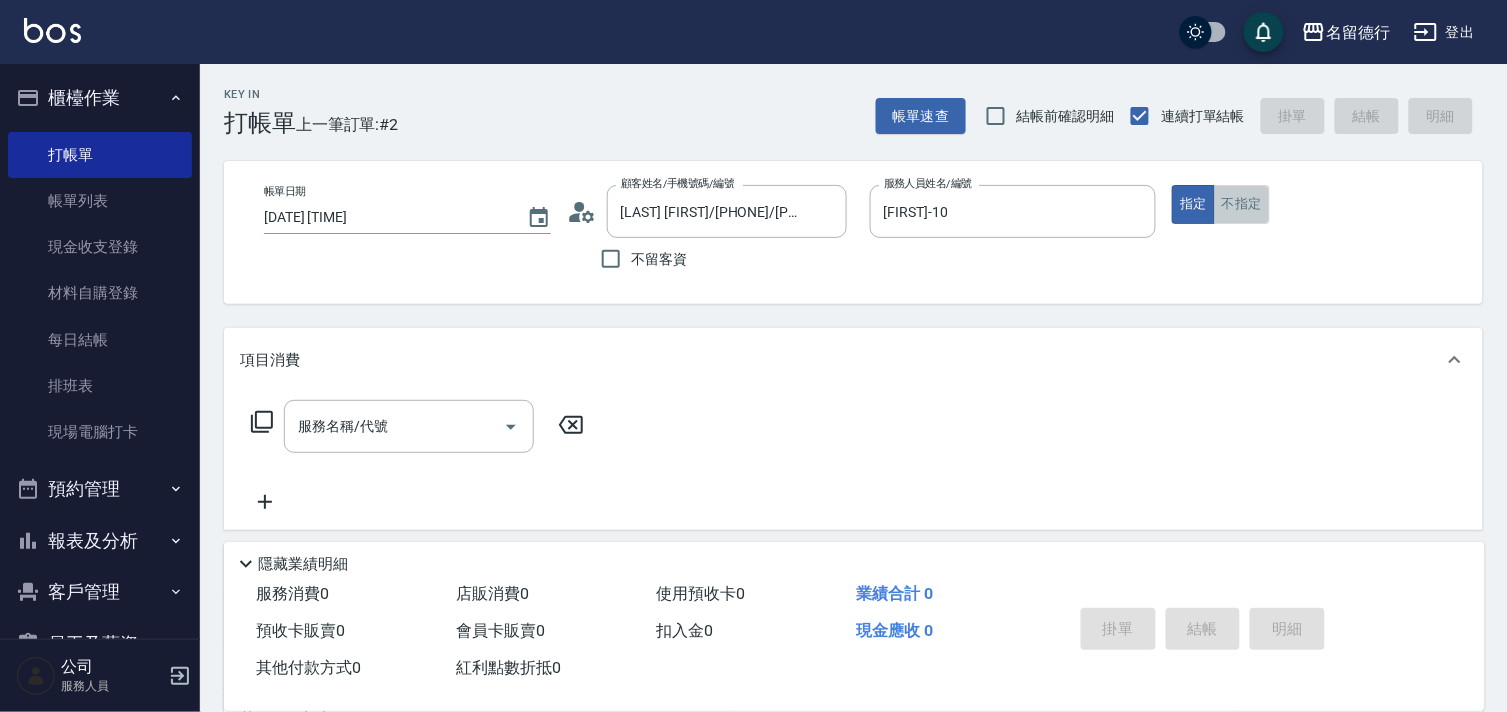 click on "不指定" at bounding box center [1242, 204] 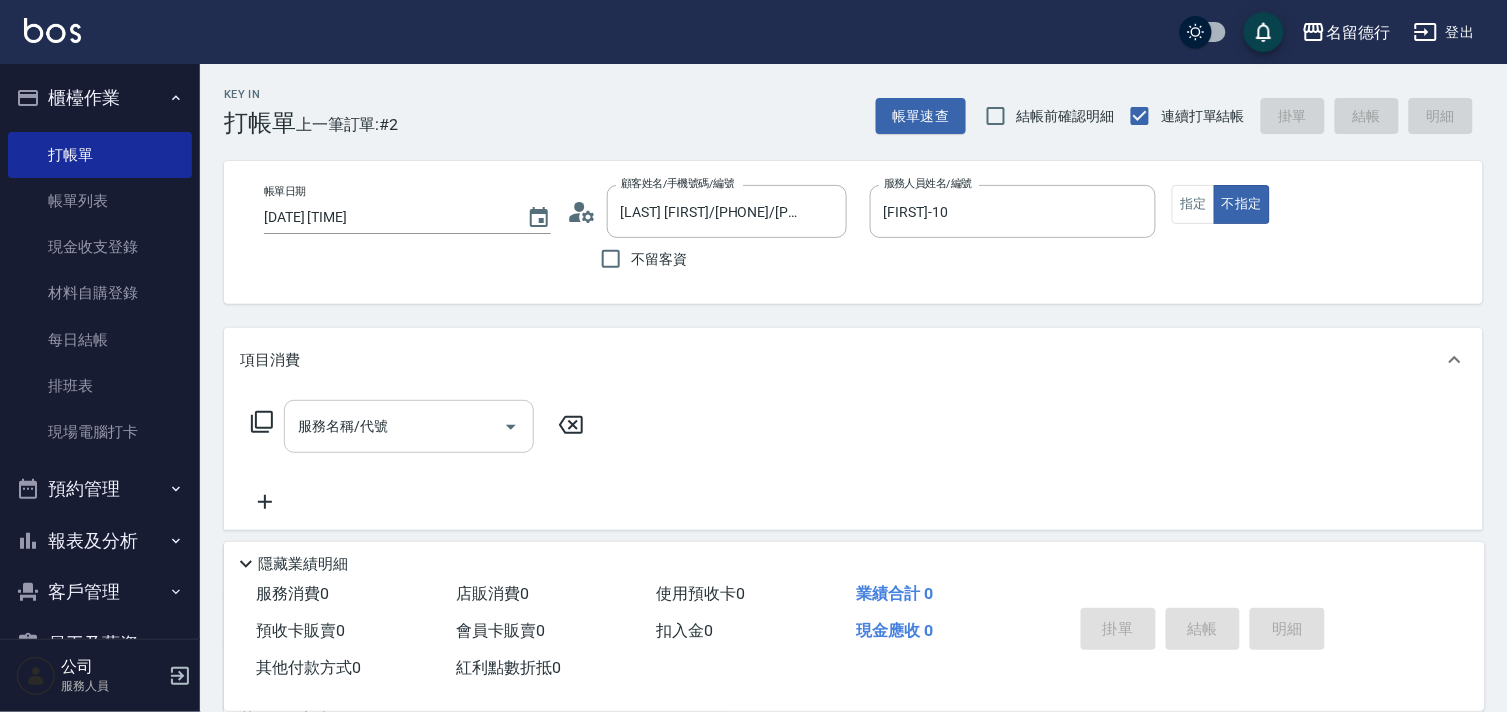 click on "服務名稱/代號" at bounding box center [394, 426] 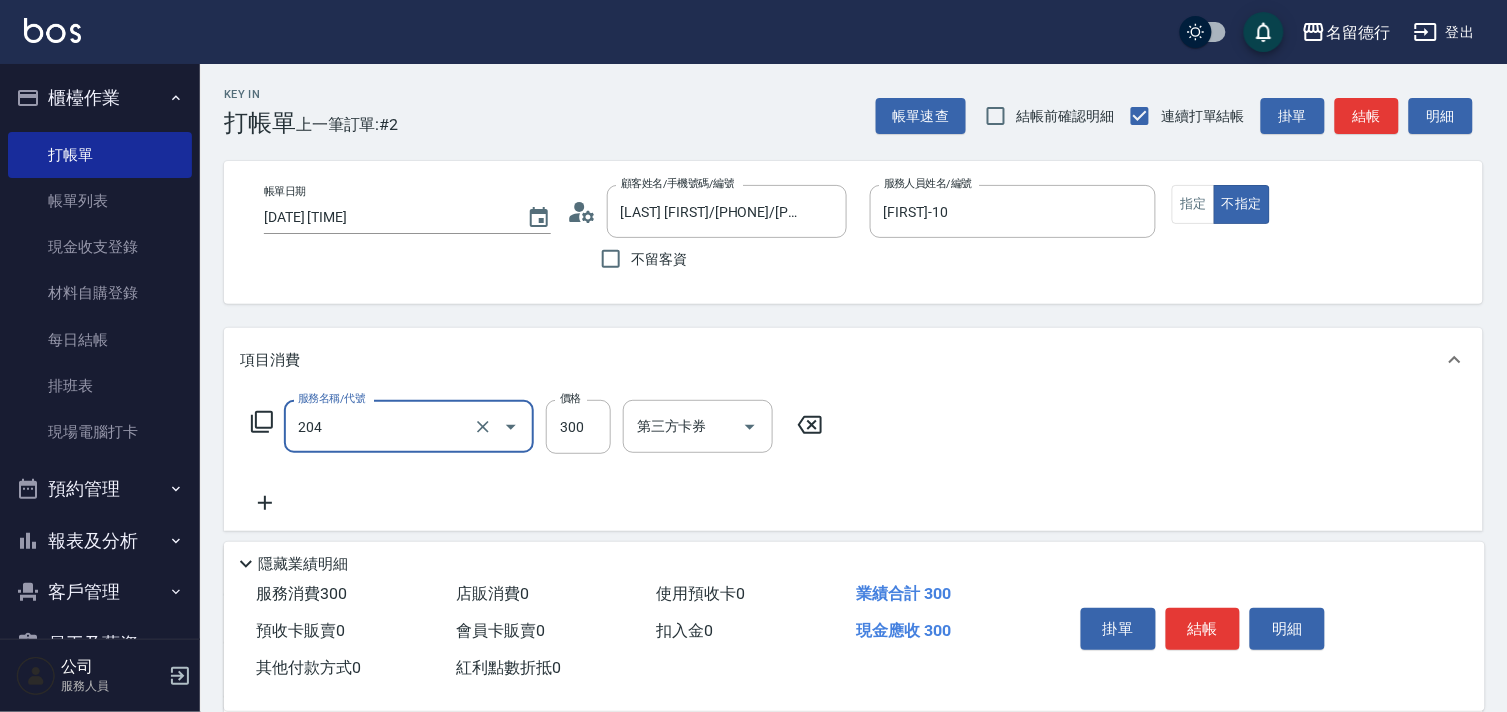 type on "洗髮(204)" 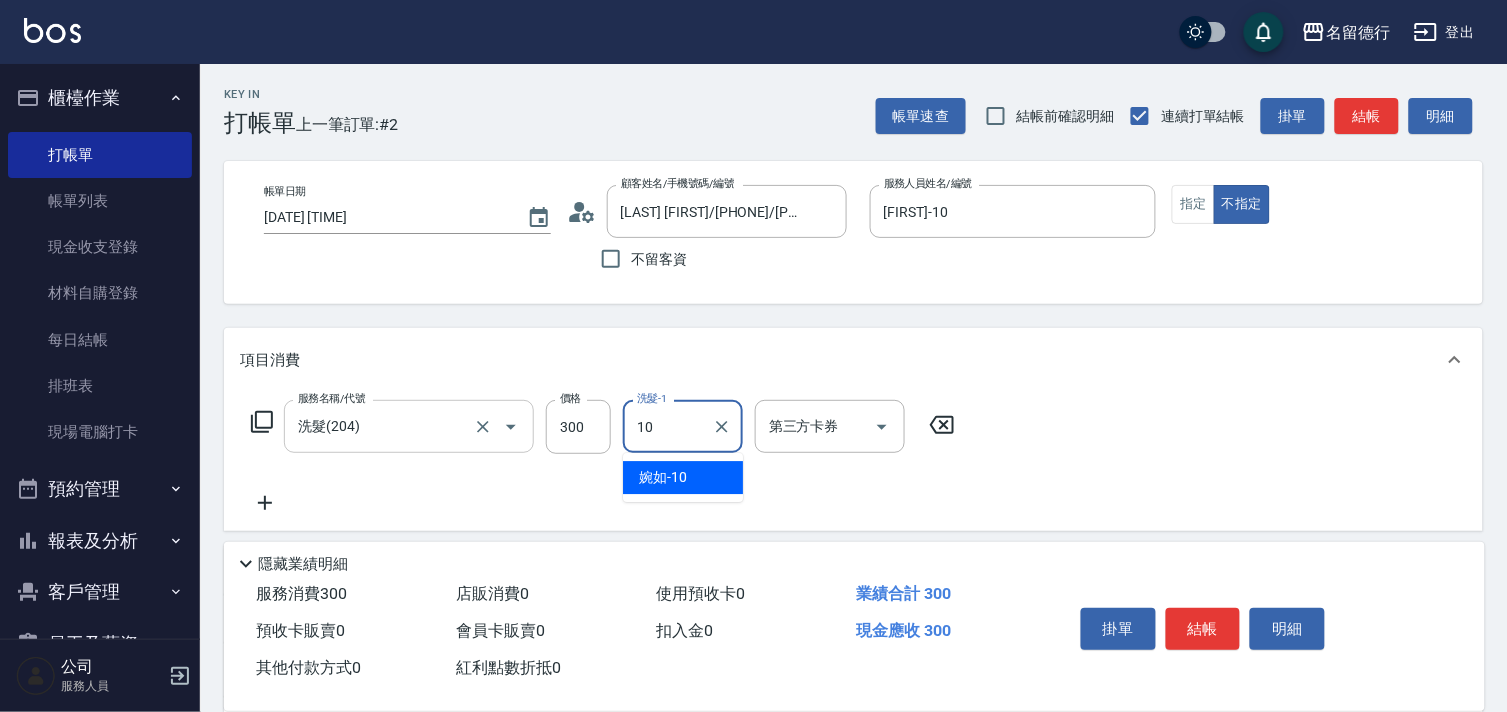 type on "[FIRST]-10" 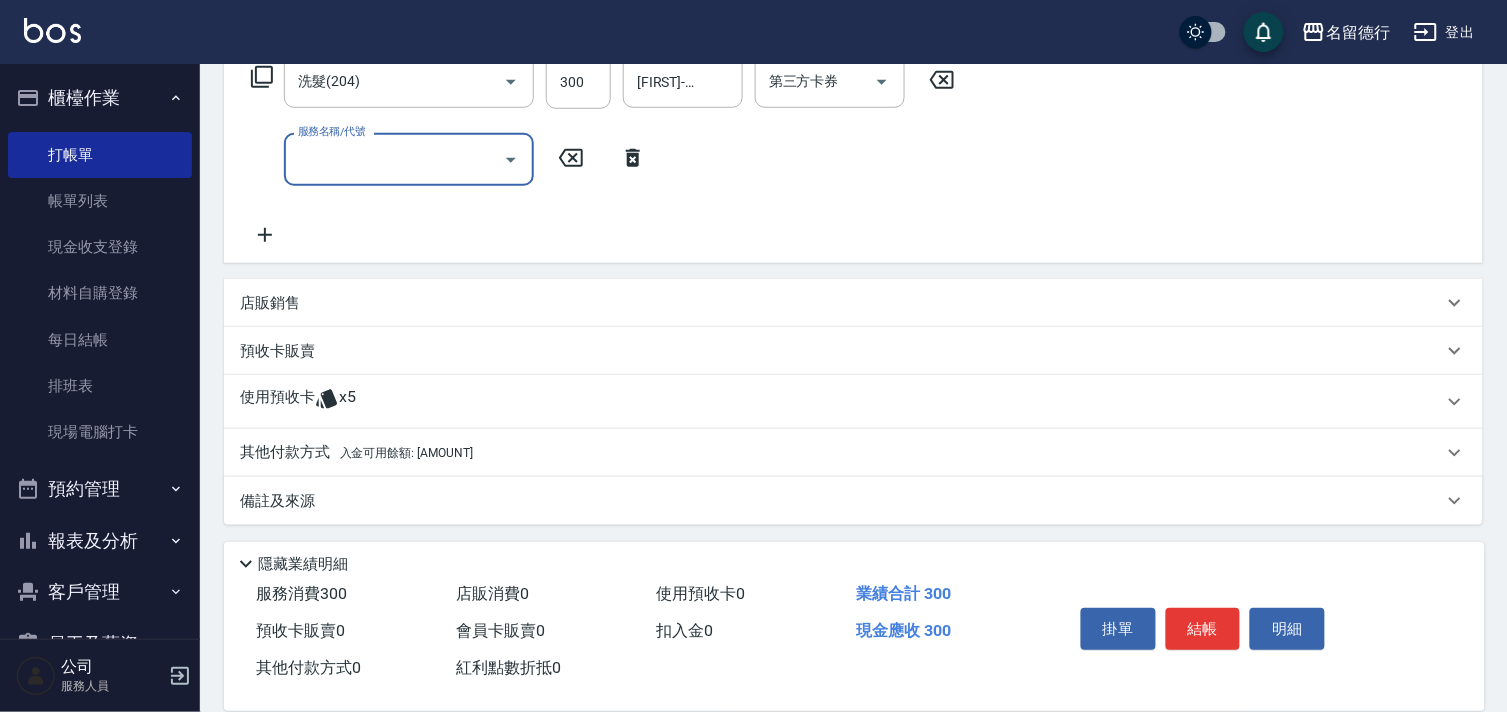 scroll, scrollTop: 347, scrollLeft: 0, axis: vertical 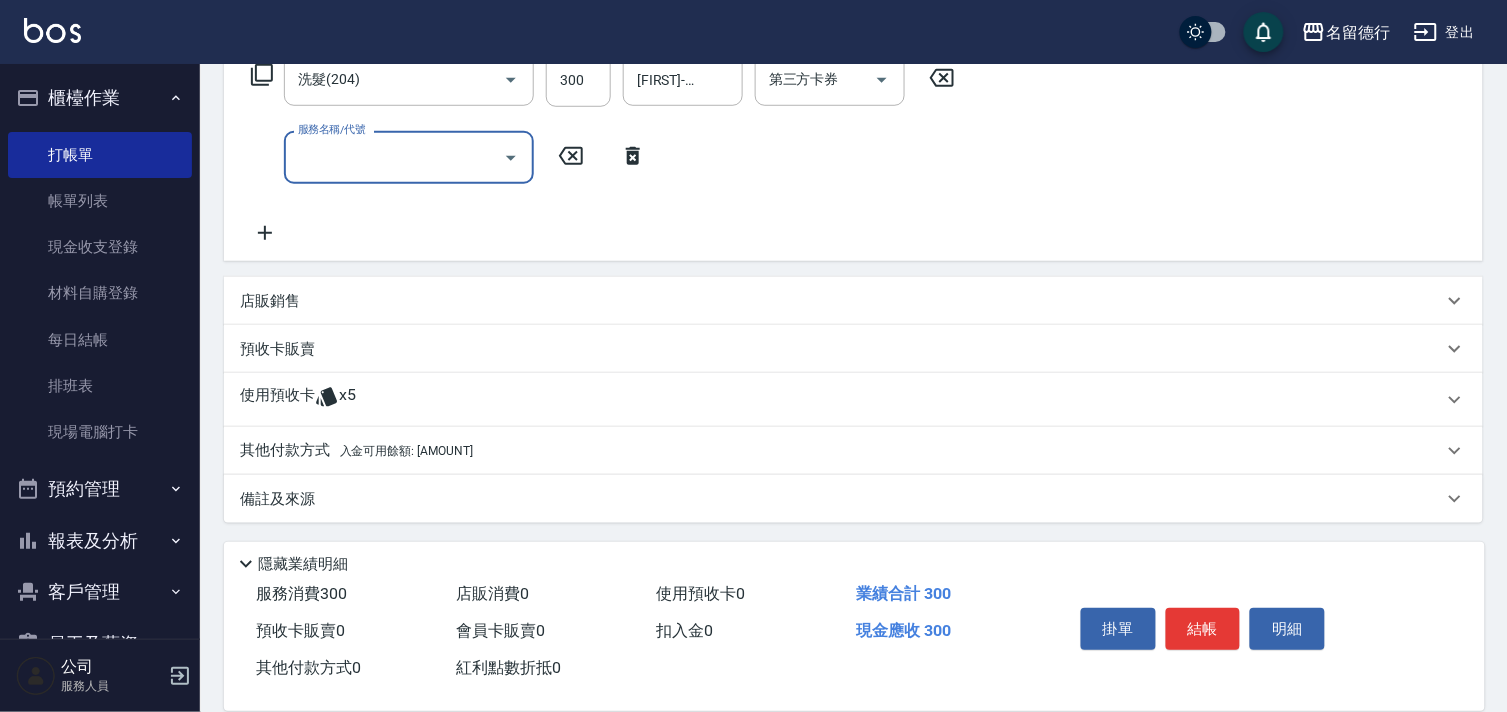 click on "入金可用餘額: [AMOUNT]" at bounding box center (406, 451) 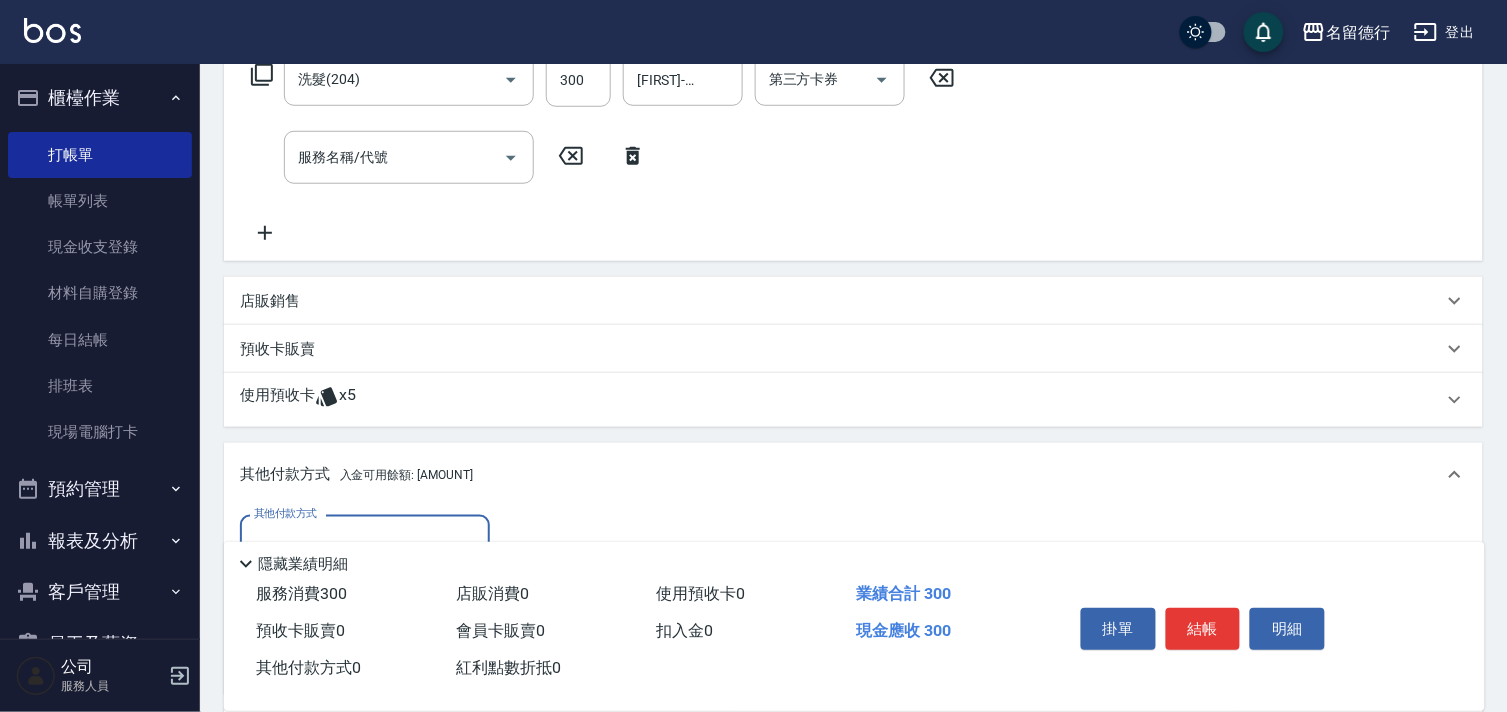 scroll, scrollTop: 1, scrollLeft: 0, axis: vertical 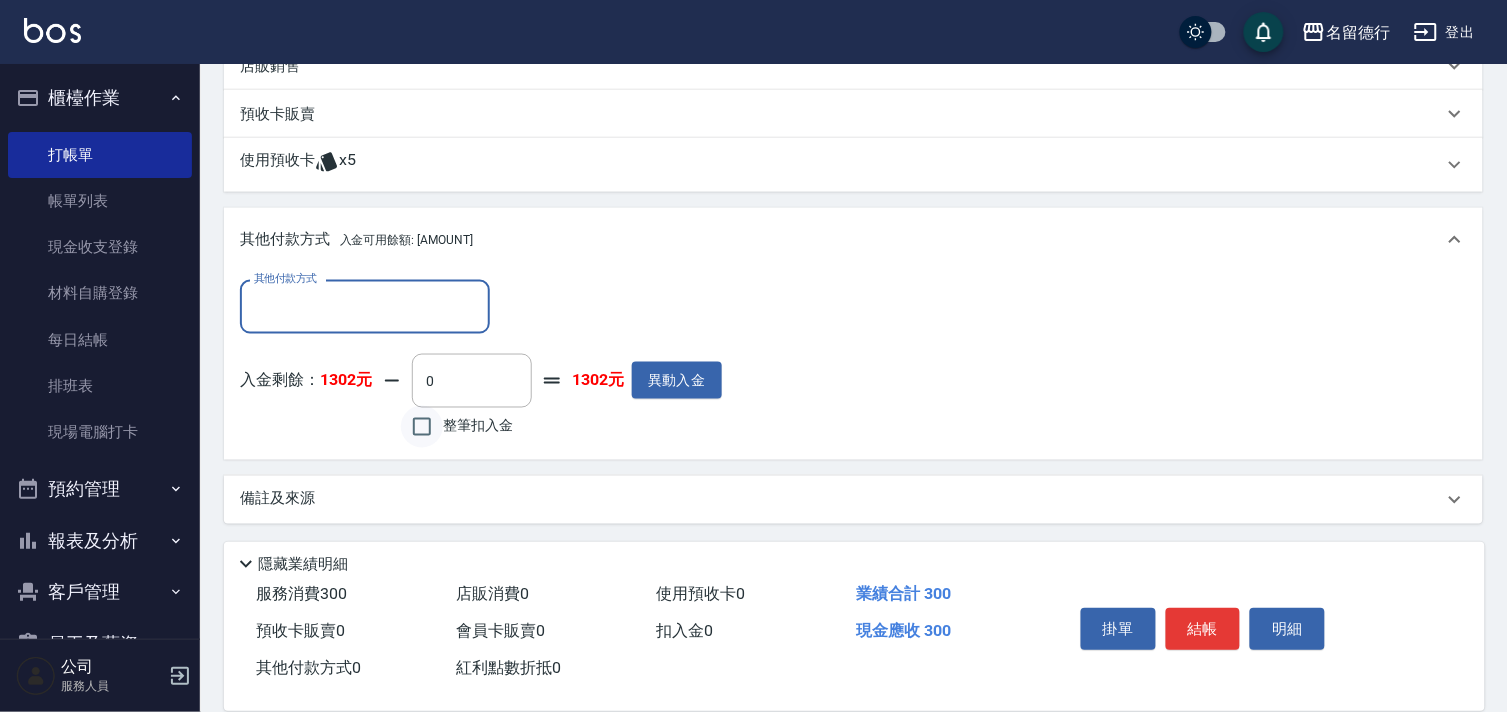 click on "整筆扣入金" at bounding box center [422, 427] 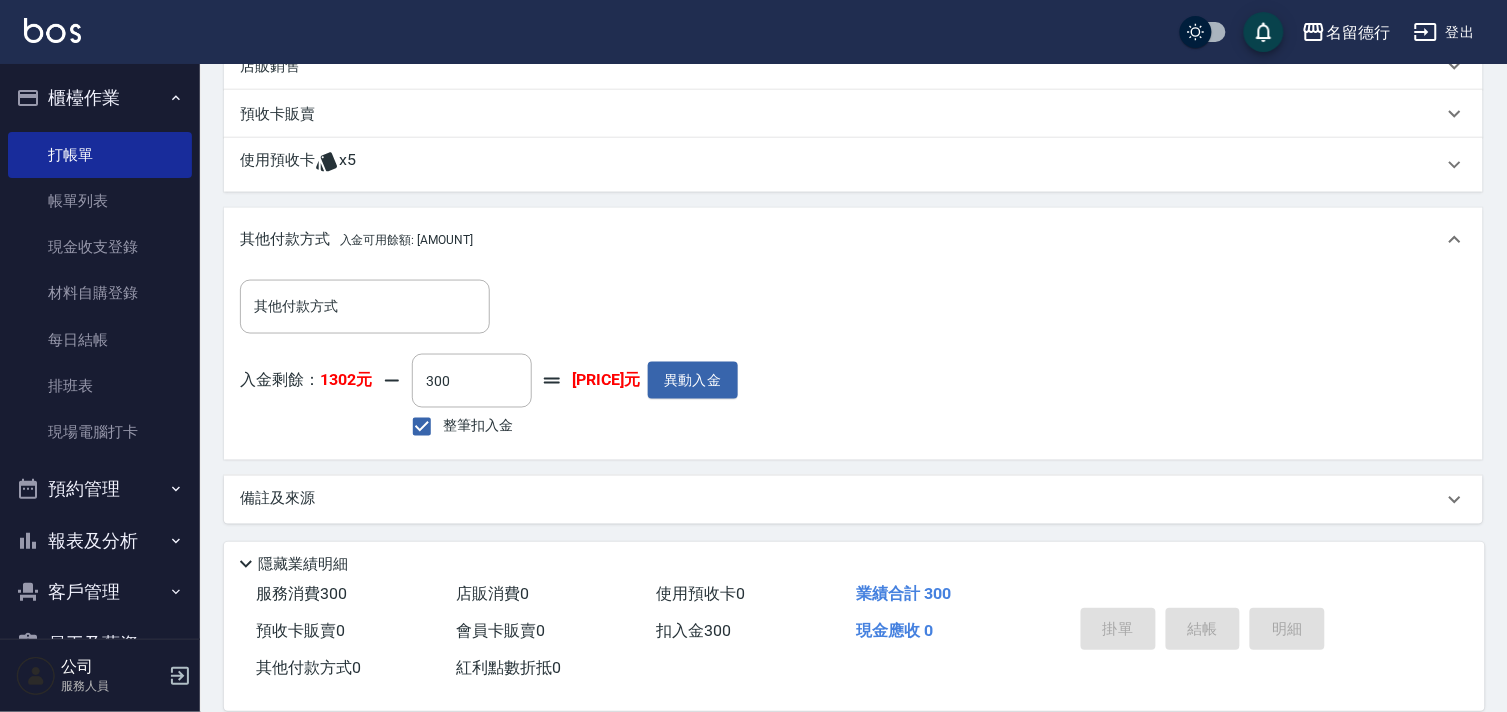 type on "[DATE] [TIME]" 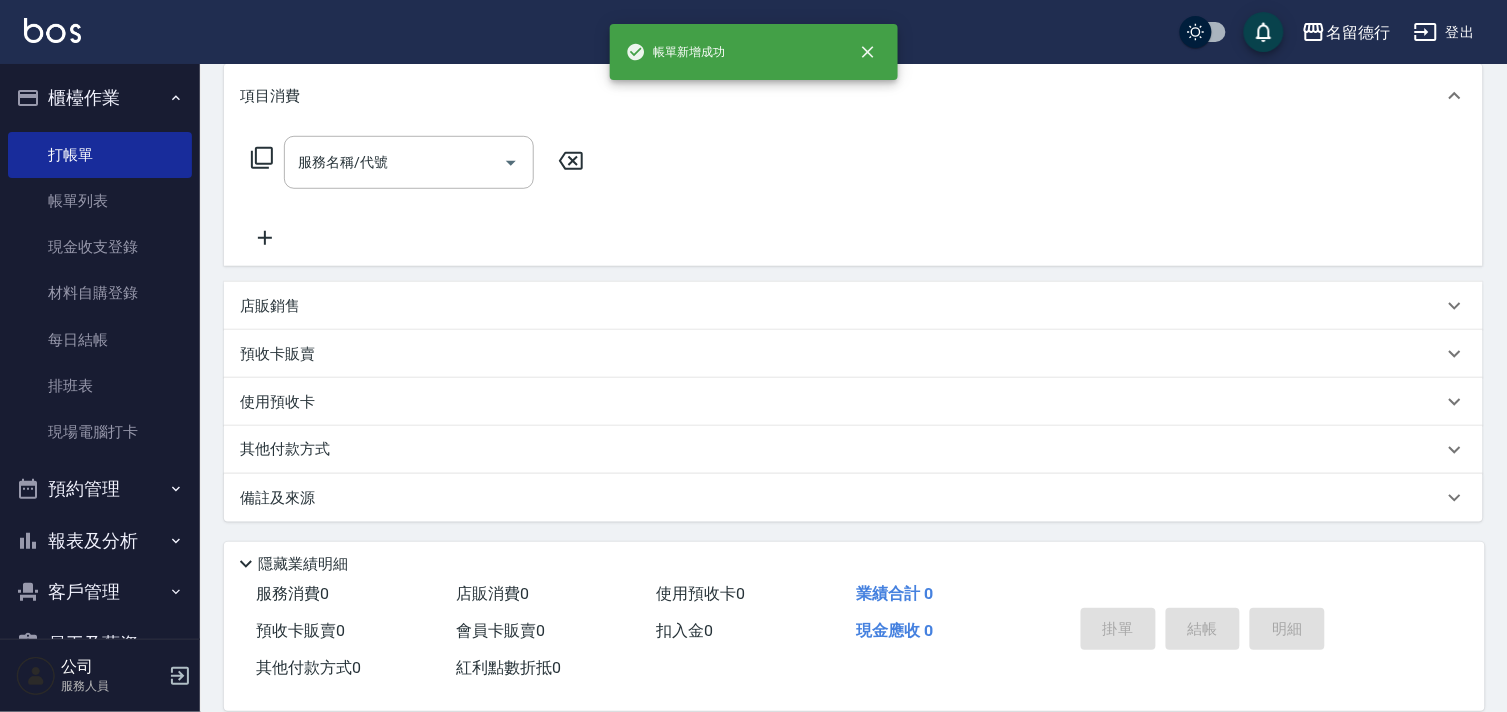 scroll, scrollTop: 0, scrollLeft: 0, axis: both 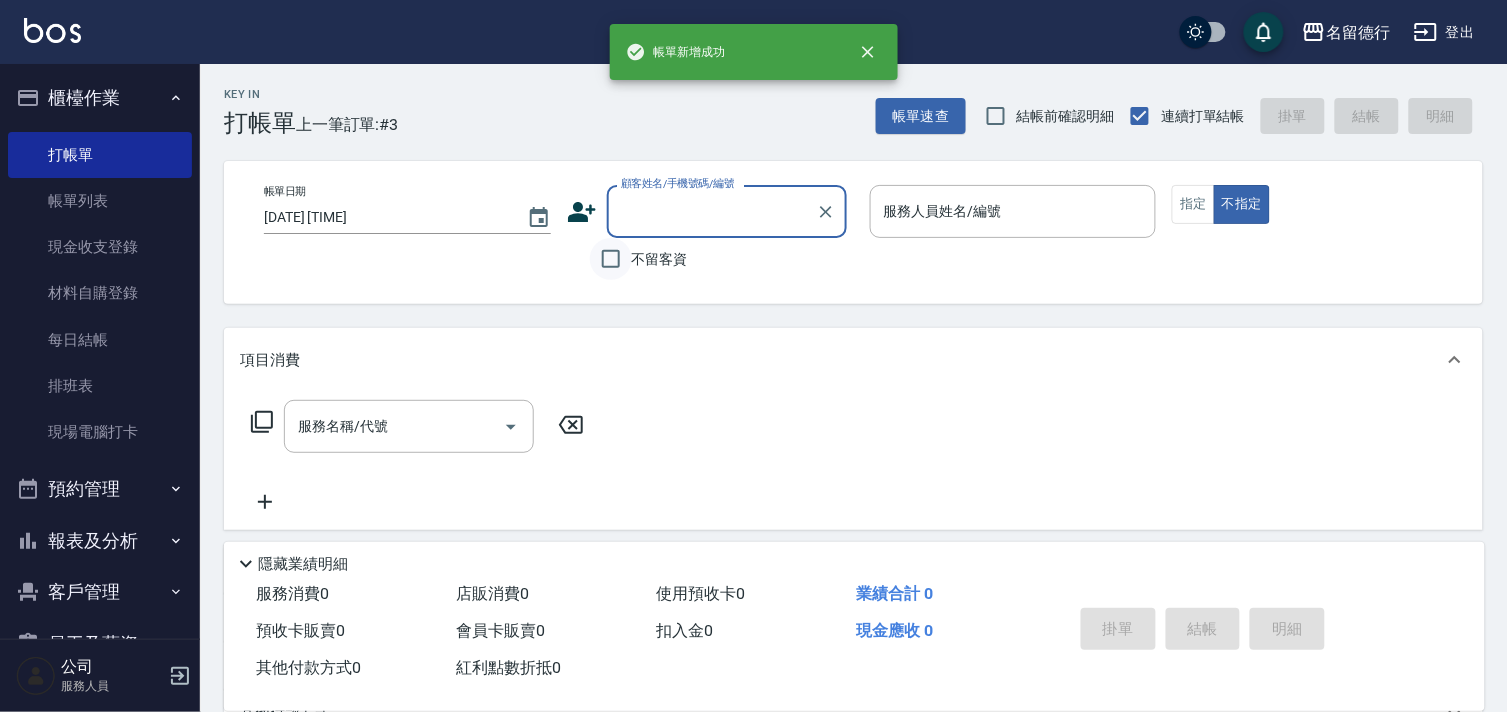 click on "不留客資" at bounding box center [611, 259] 